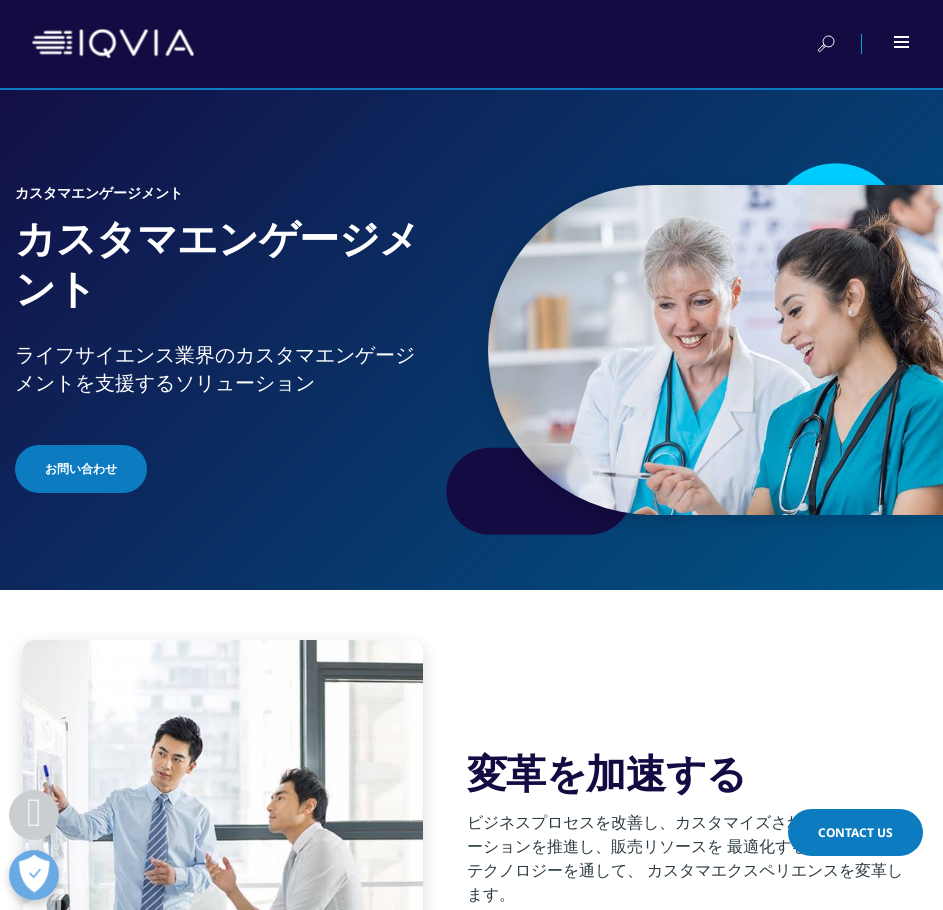 scroll, scrollTop: 1832, scrollLeft: 0, axis: vertical 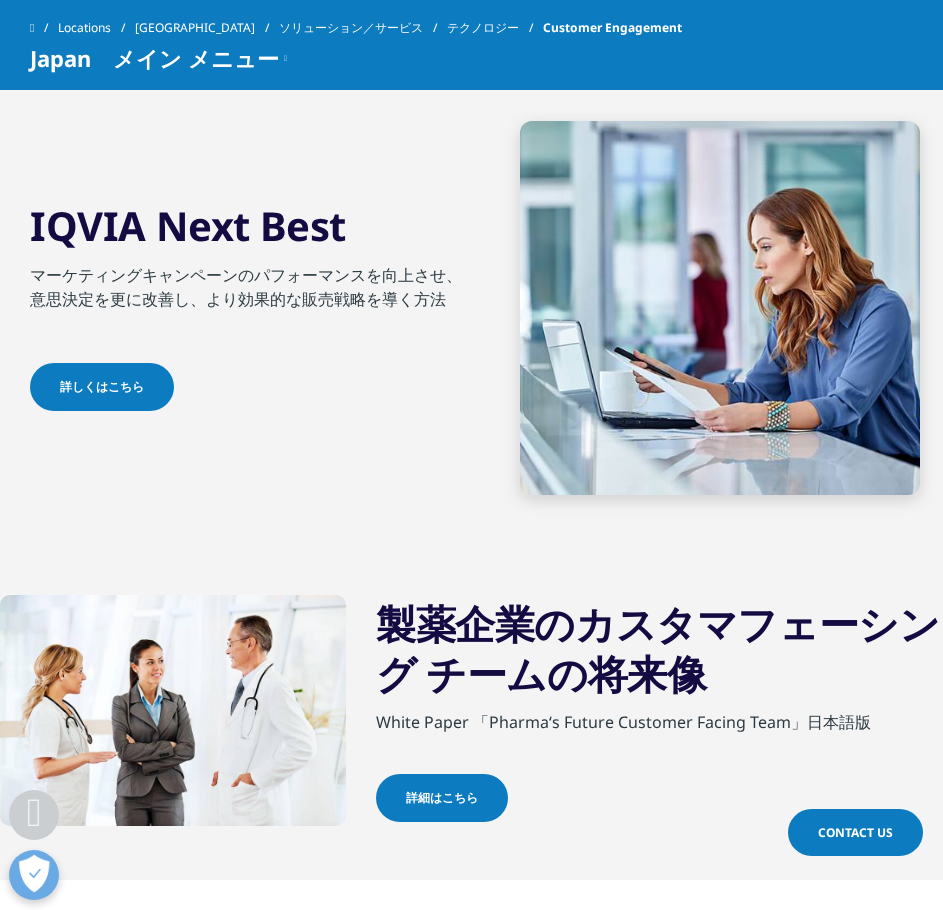 click on "詳細はこちら" at bounding box center [442, 798] 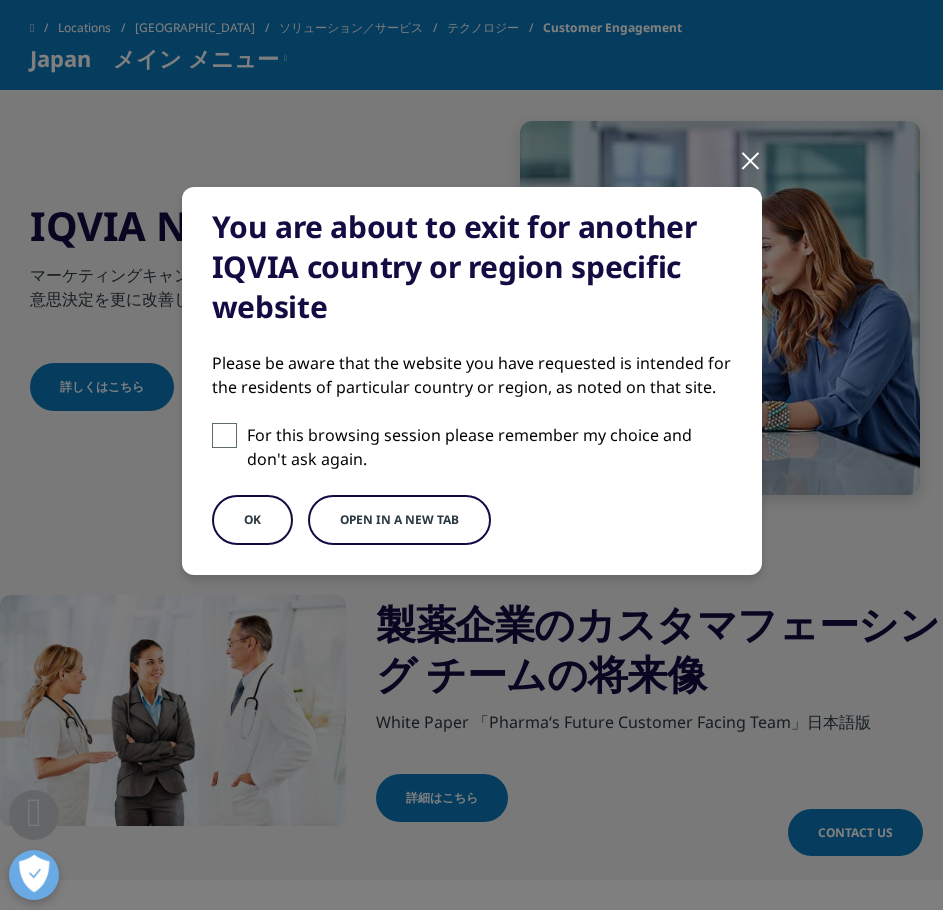 click on "OK" at bounding box center (252, 520) 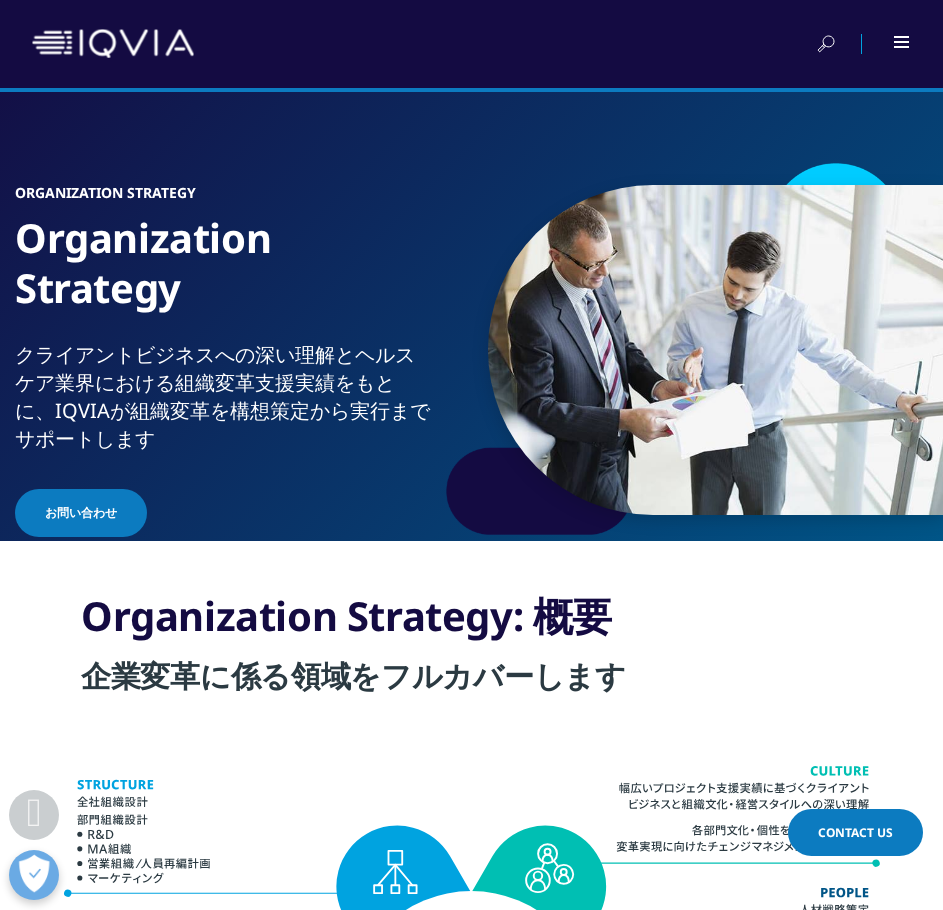 scroll, scrollTop: 665, scrollLeft: 0, axis: vertical 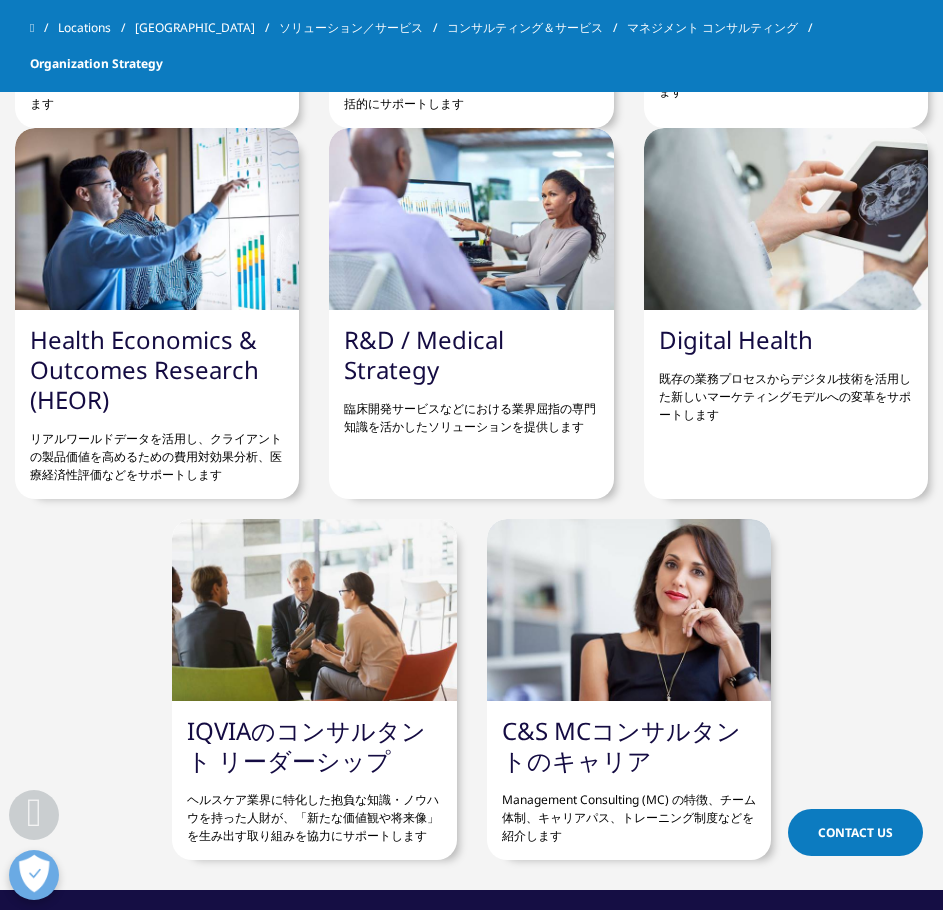 click on "Health Economics & Outcomes Research (HEOR)" at bounding box center (144, 369) 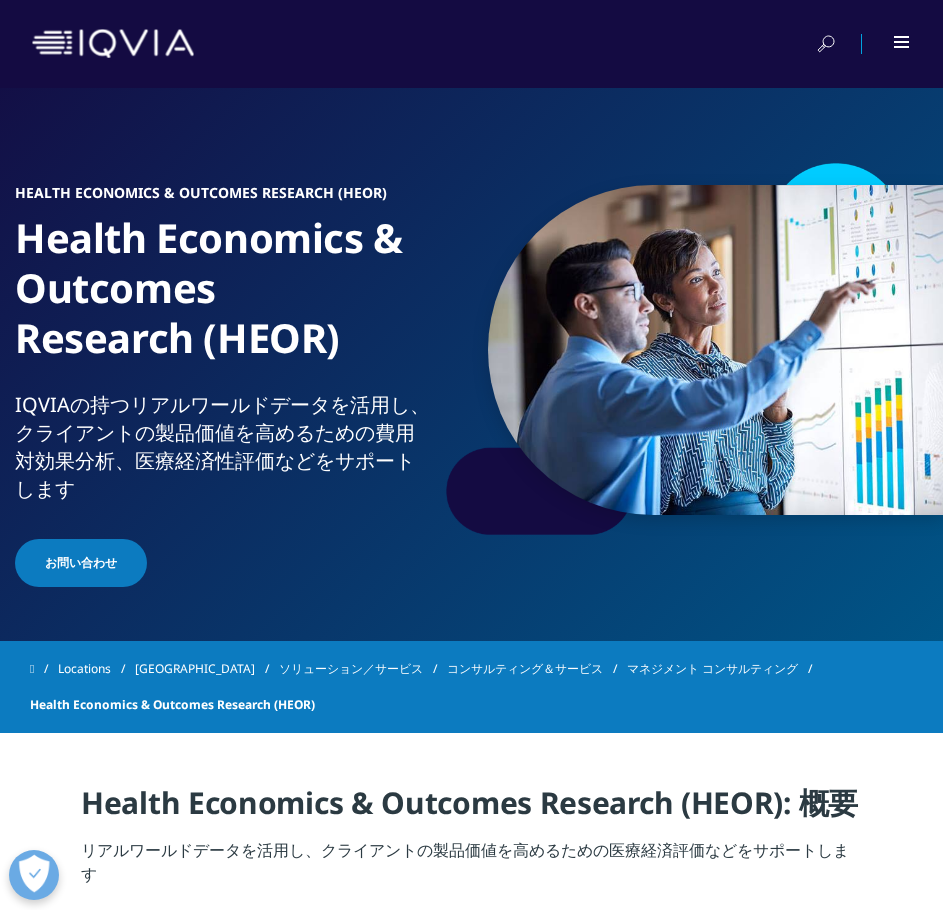 scroll, scrollTop: 0, scrollLeft: 0, axis: both 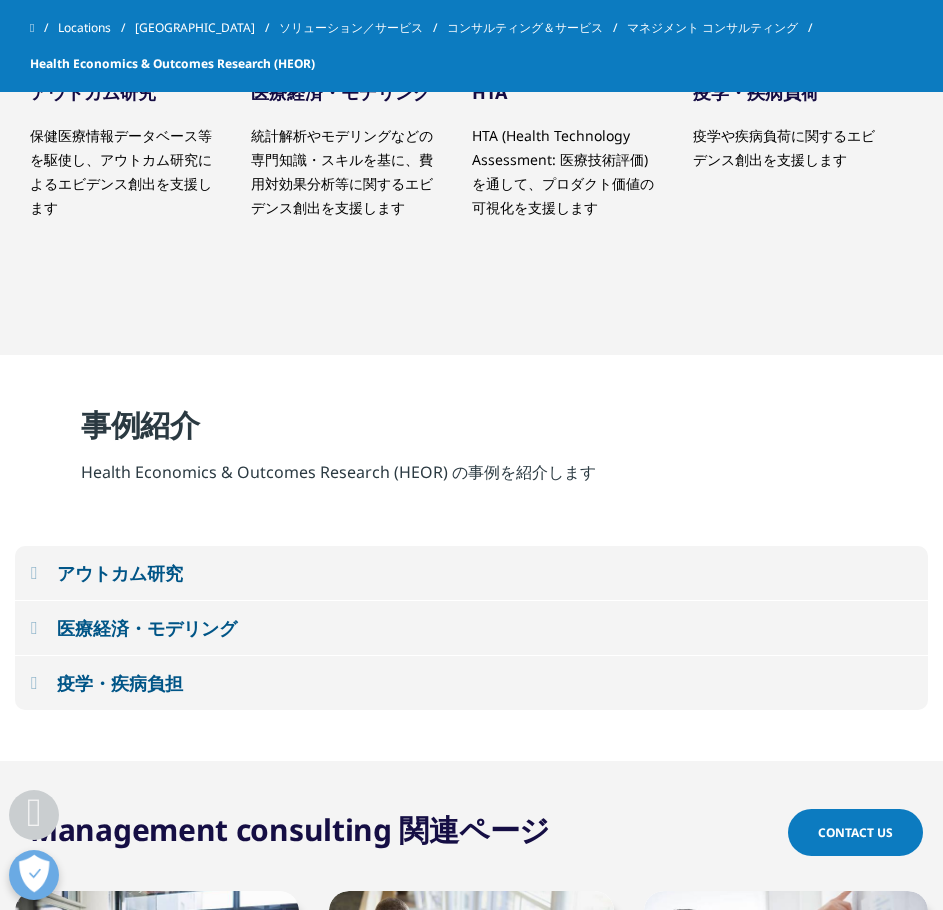 click on "アウトカム研究" at bounding box center [120, 573] 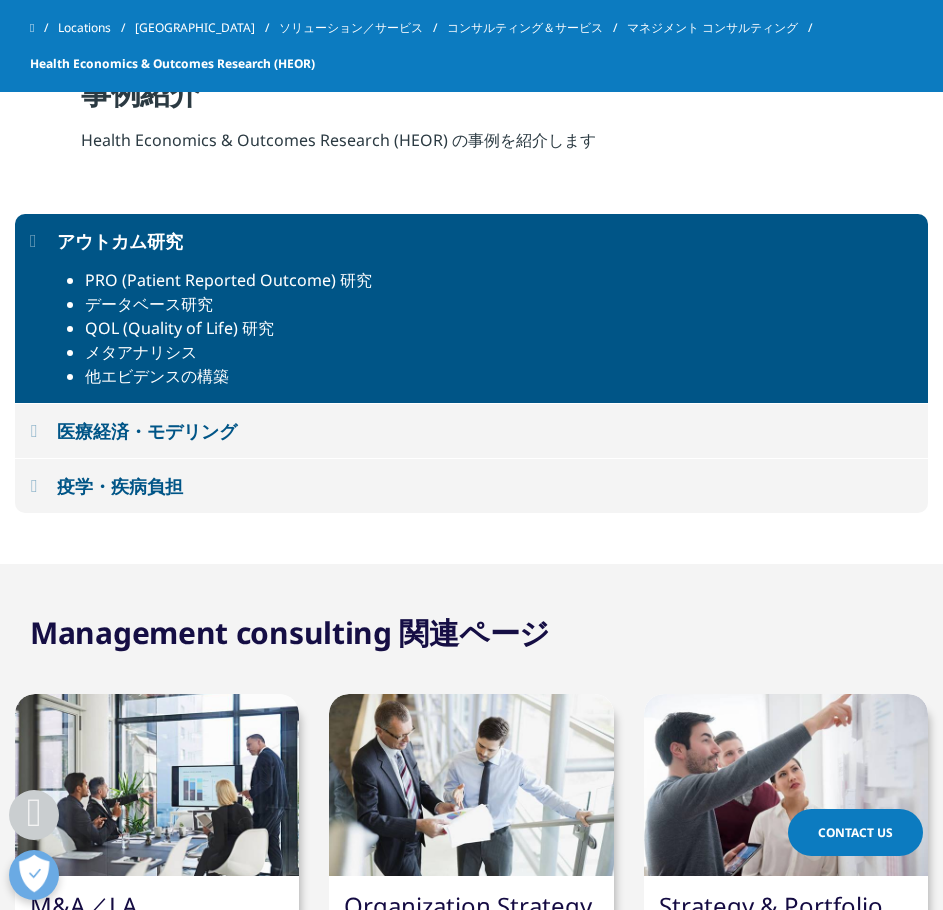 scroll, scrollTop: 1332, scrollLeft: 0, axis: vertical 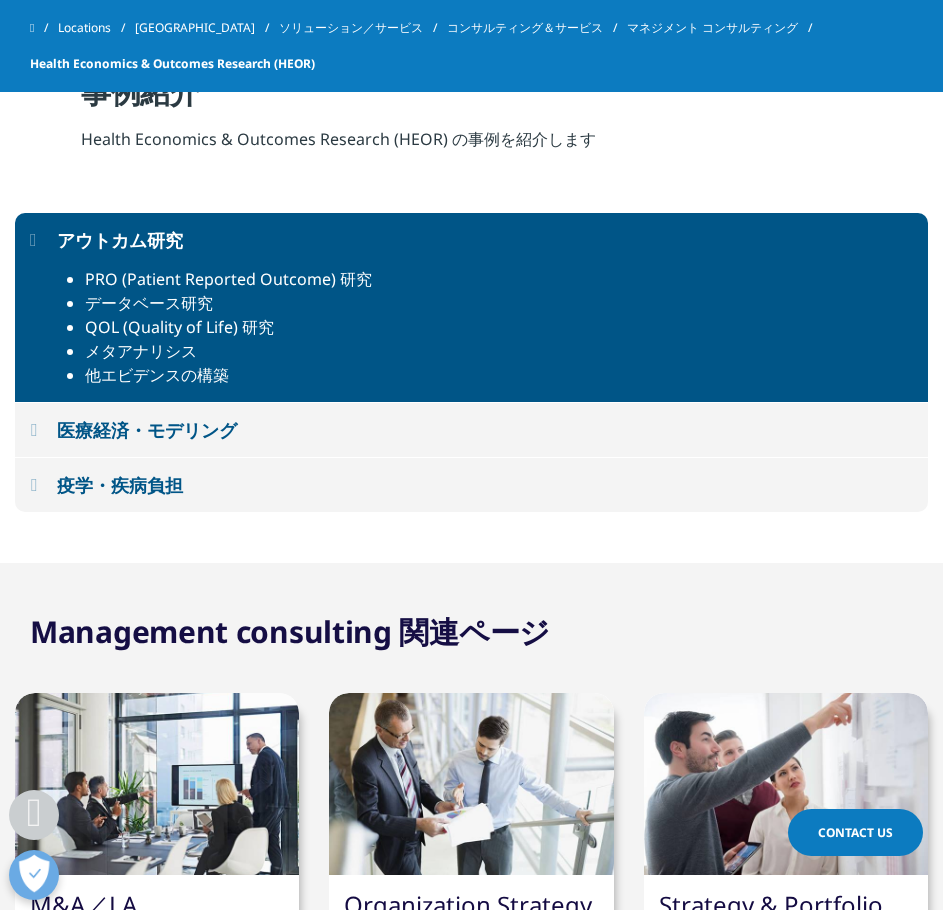 click on "医療経済・モデリング" at bounding box center [147, 430] 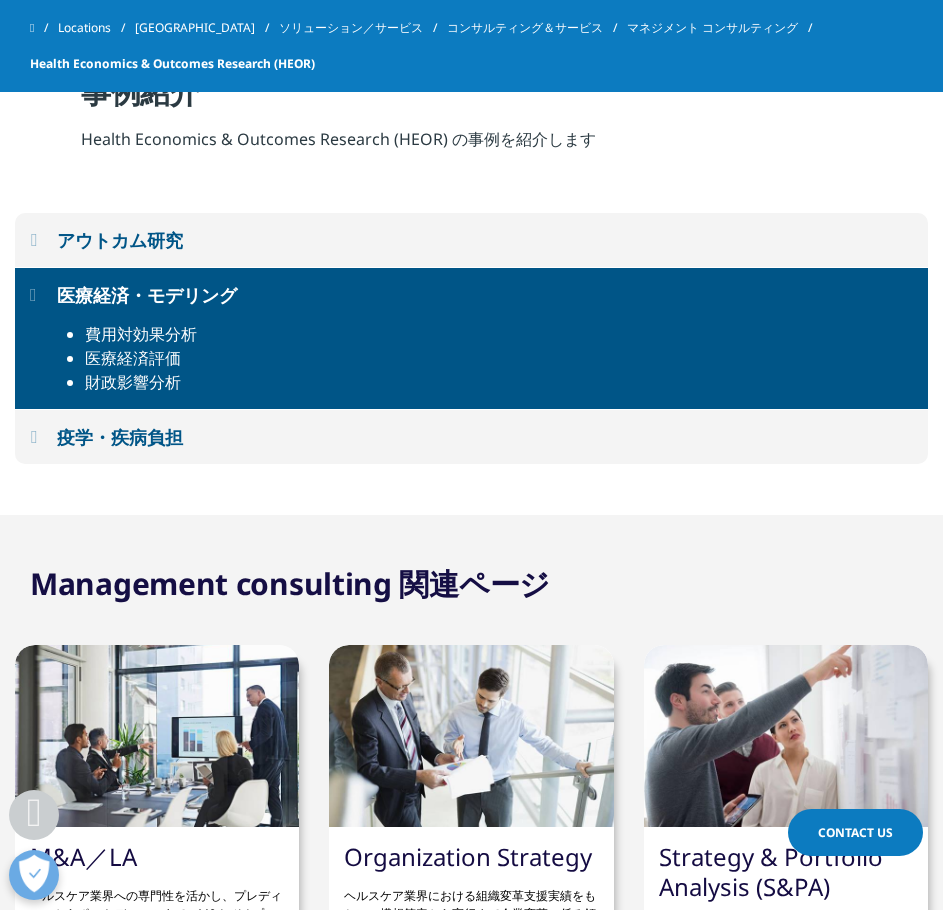 click on "疫学・疾病負担" at bounding box center (120, 437) 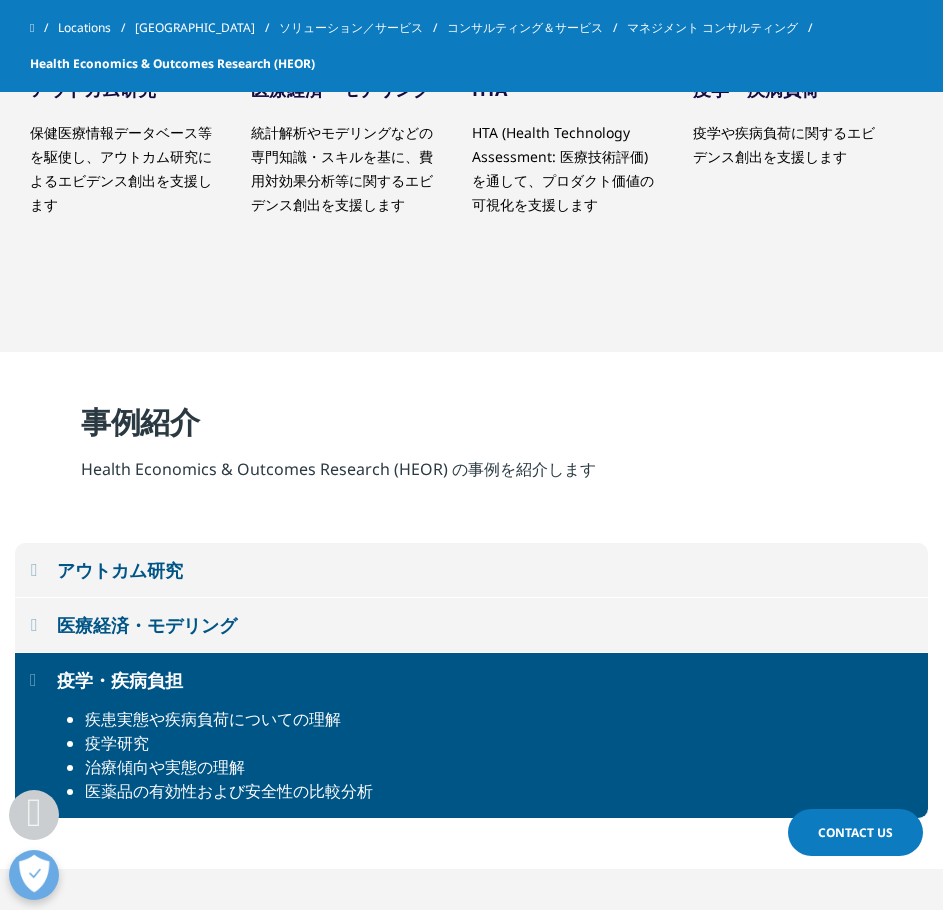 scroll, scrollTop: 1001, scrollLeft: 0, axis: vertical 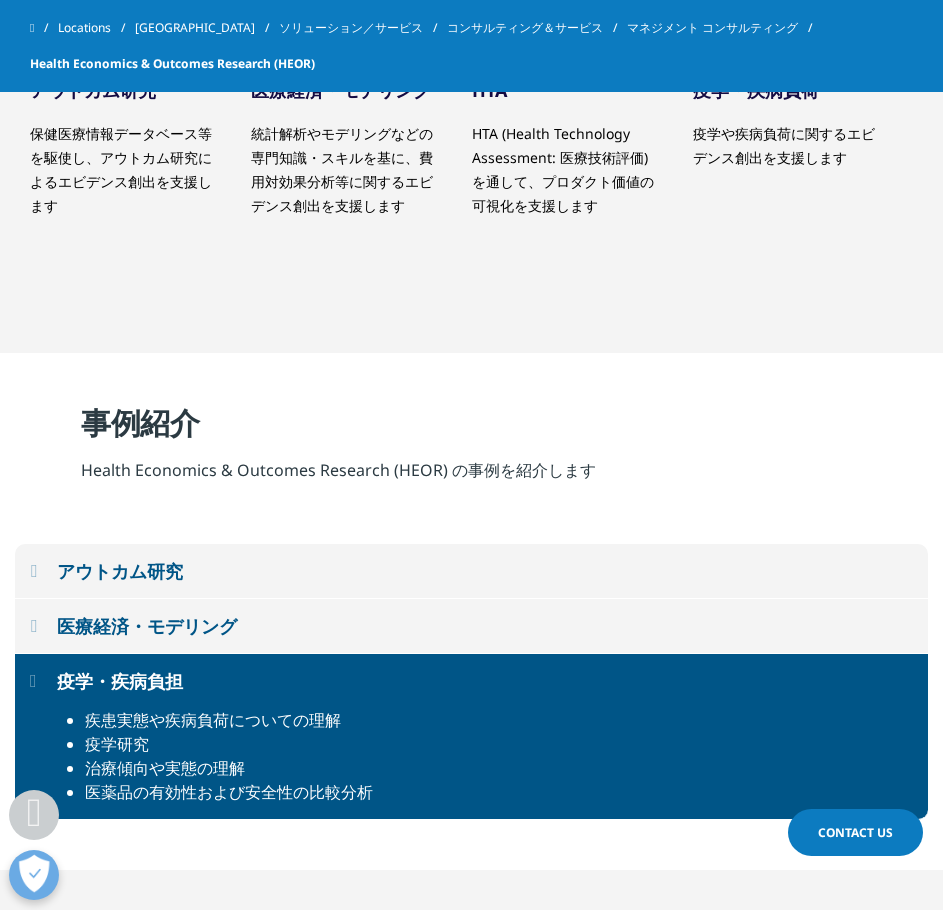 click on "アウトカム研究" at bounding box center [471, 571] 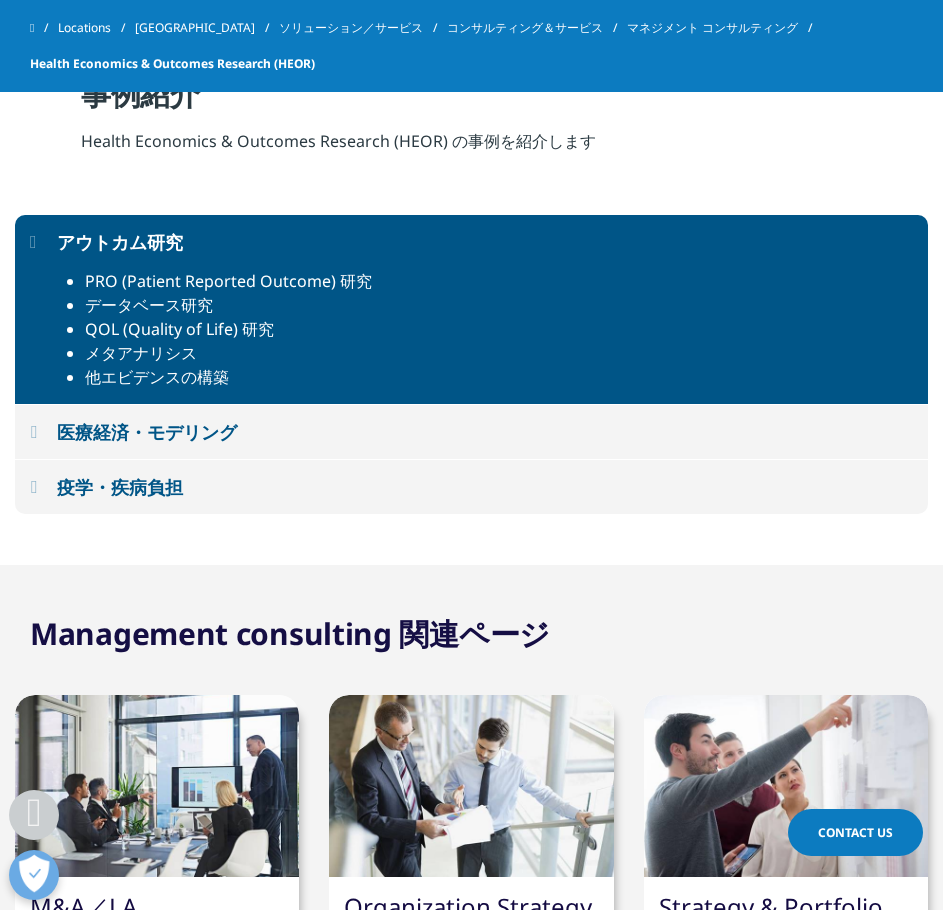 click on "疫学・疾病負担" at bounding box center (471, 487) 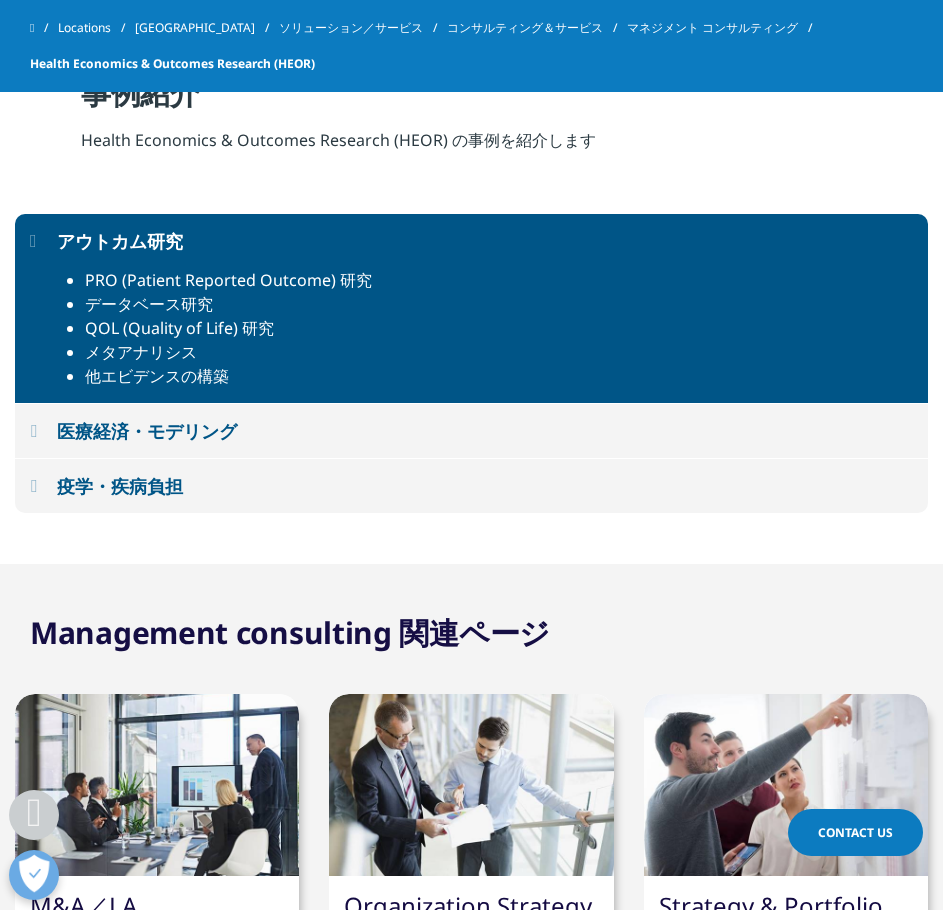 scroll, scrollTop: 1332, scrollLeft: 0, axis: vertical 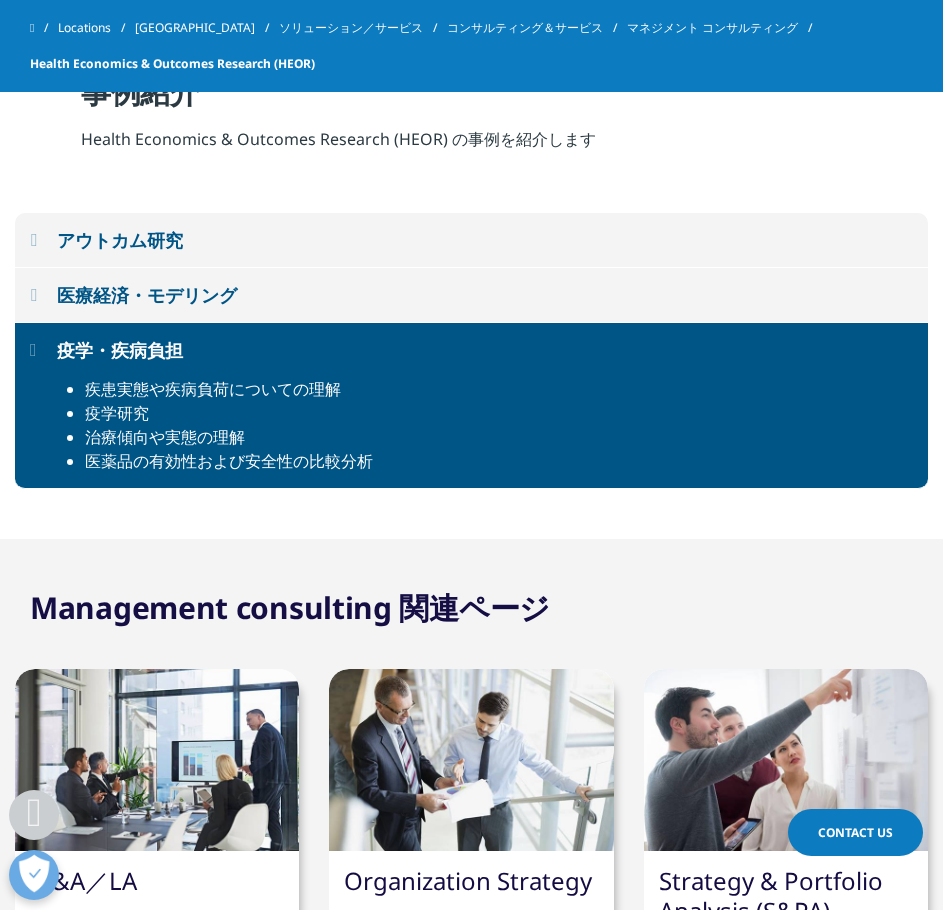 click on "医療経済・モデリング" at bounding box center (471, 295) 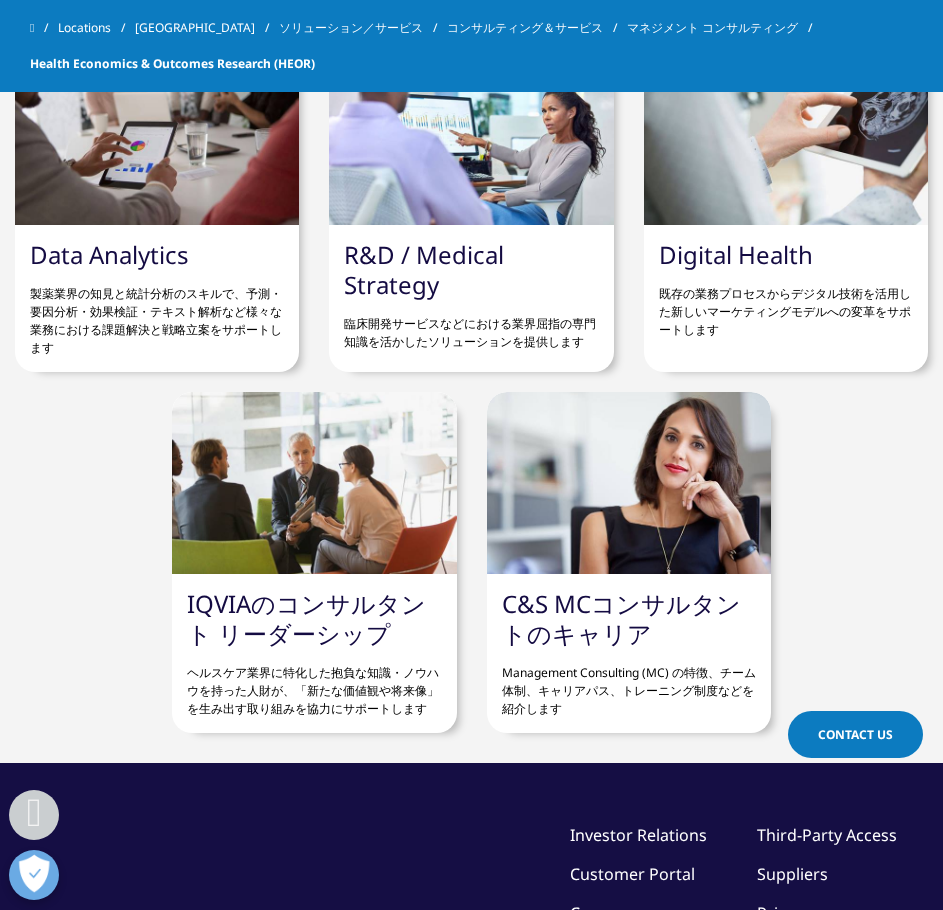 scroll, scrollTop: 2665, scrollLeft: 0, axis: vertical 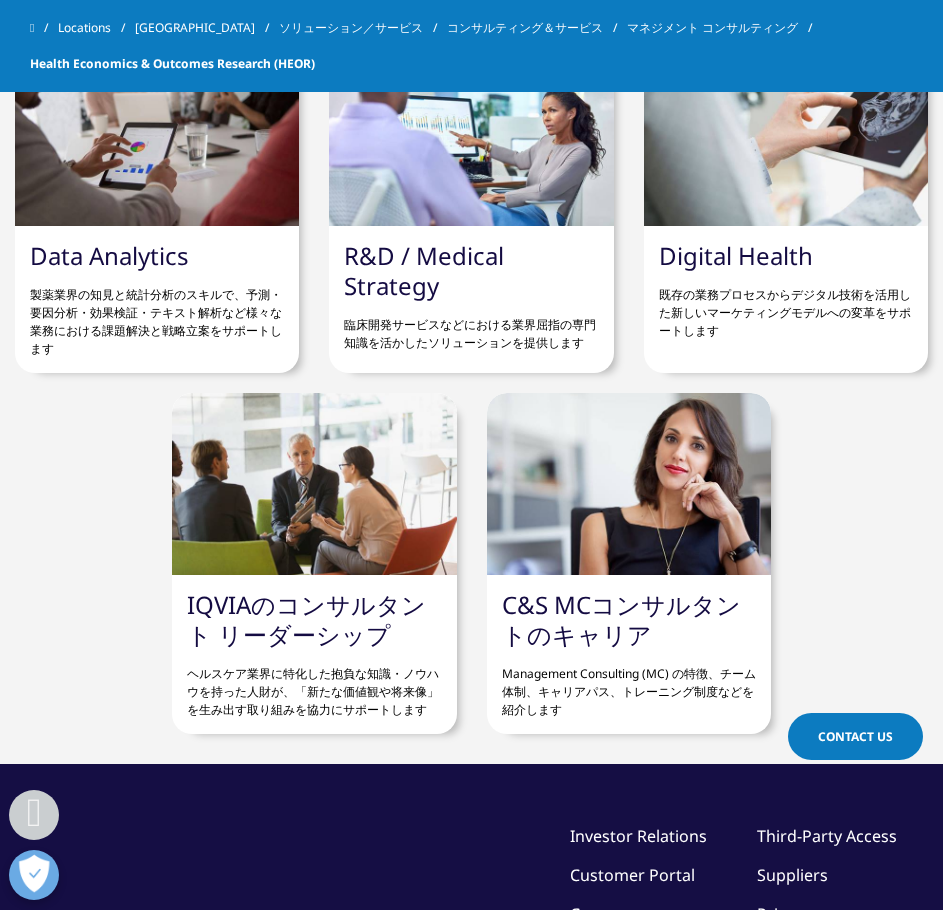 click on "IQVIAのコンサルタント リーダーシップ" at bounding box center [306, 619] 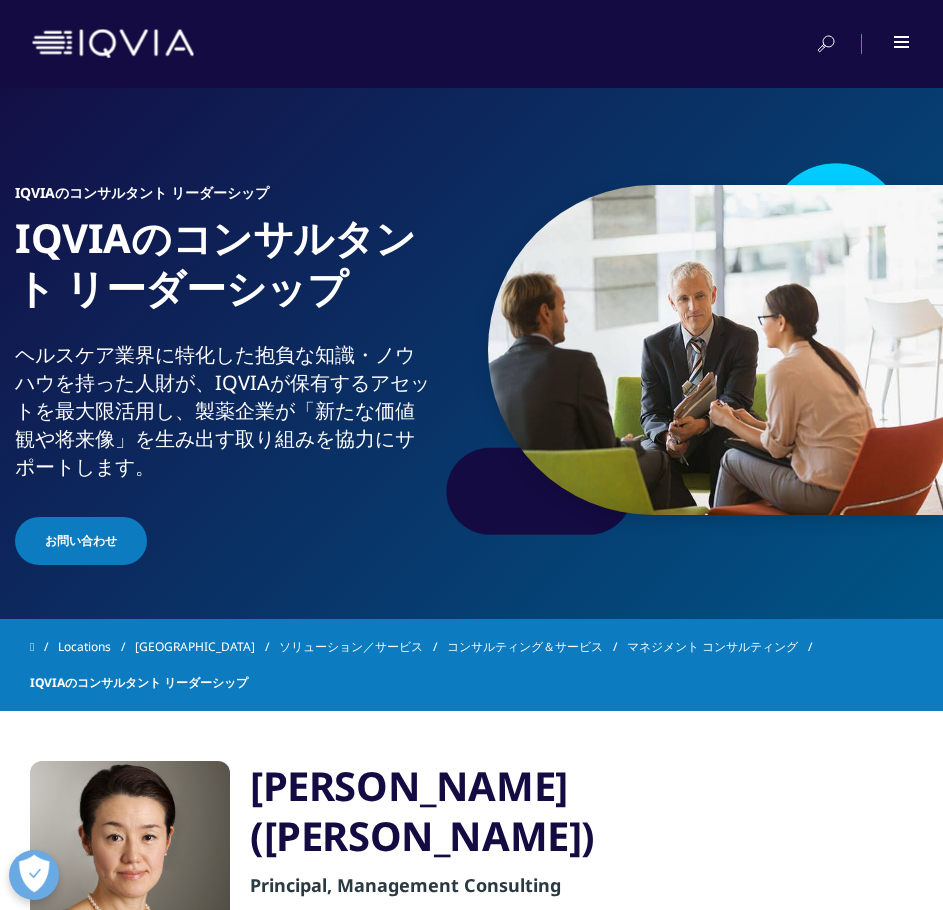 scroll, scrollTop: 0, scrollLeft: 0, axis: both 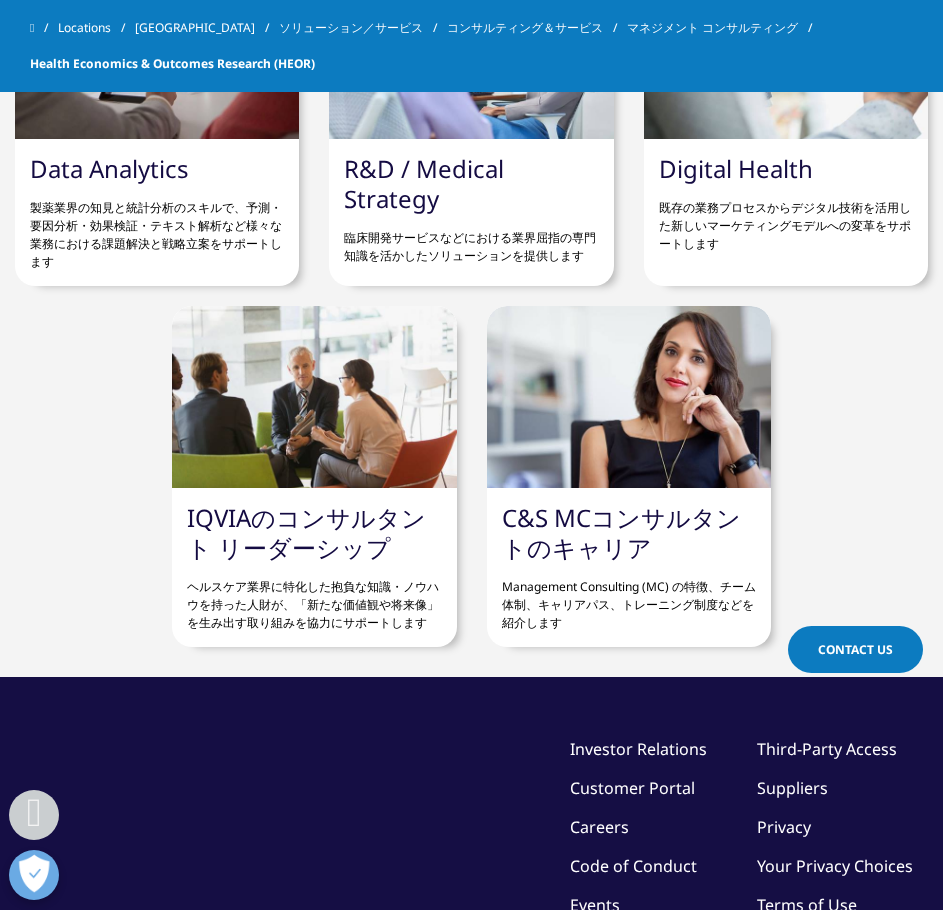 click on "C&S MCコンサルタントのキャリア" at bounding box center [621, 532] 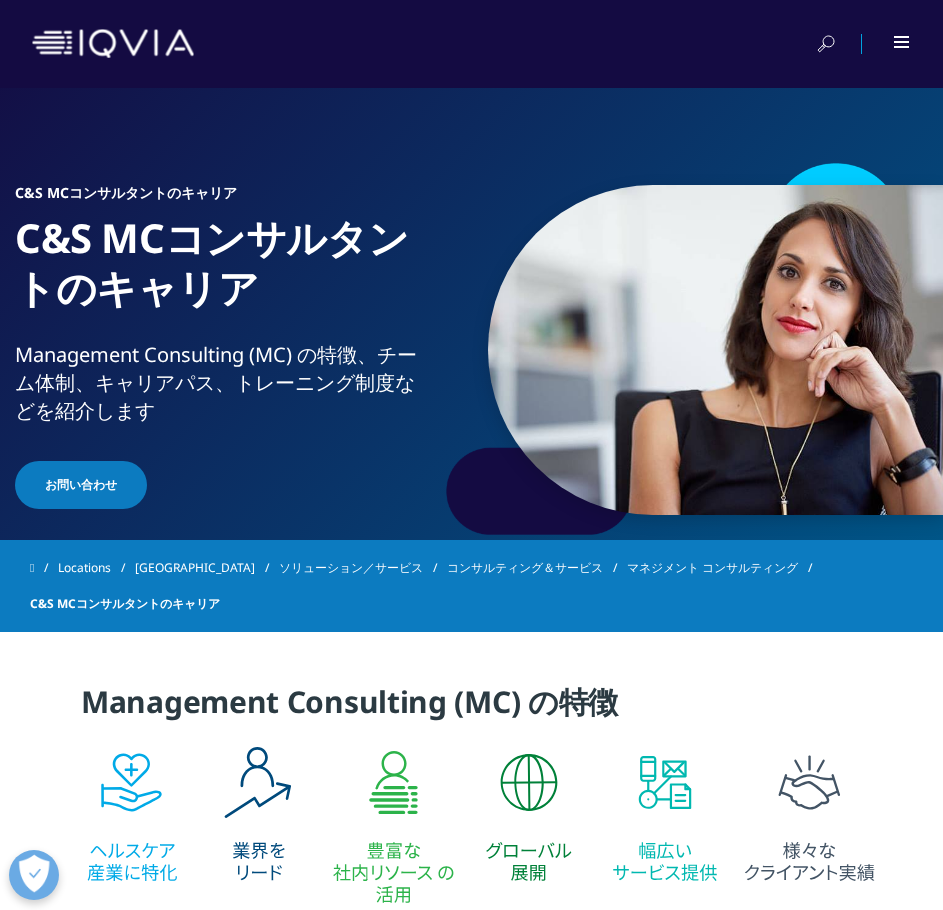 scroll, scrollTop: 158, scrollLeft: 0, axis: vertical 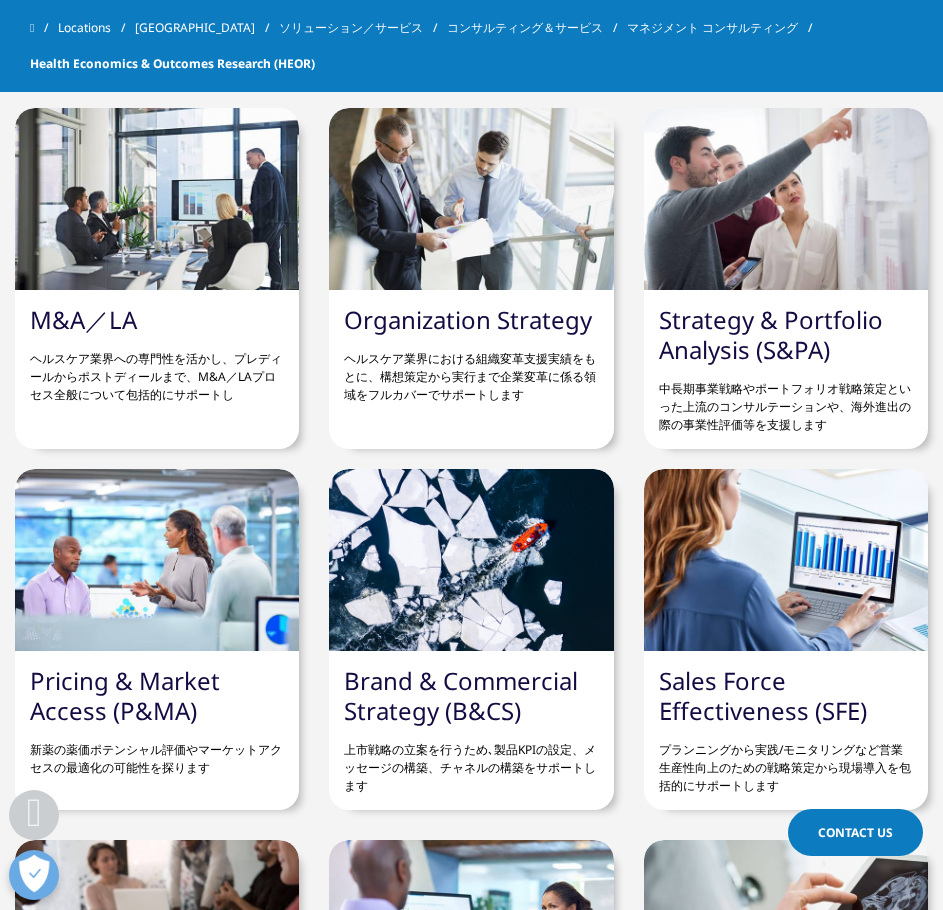 click at bounding box center [157, 560] 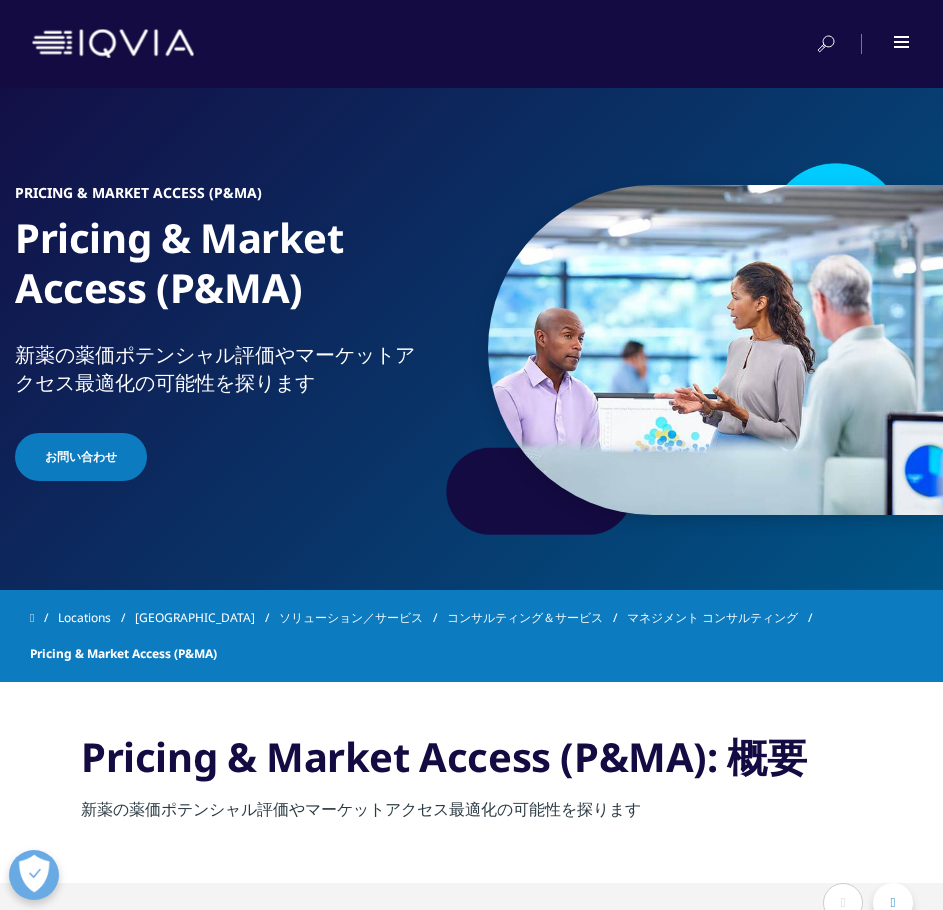 scroll, scrollTop: 0, scrollLeft: 0, axis: both 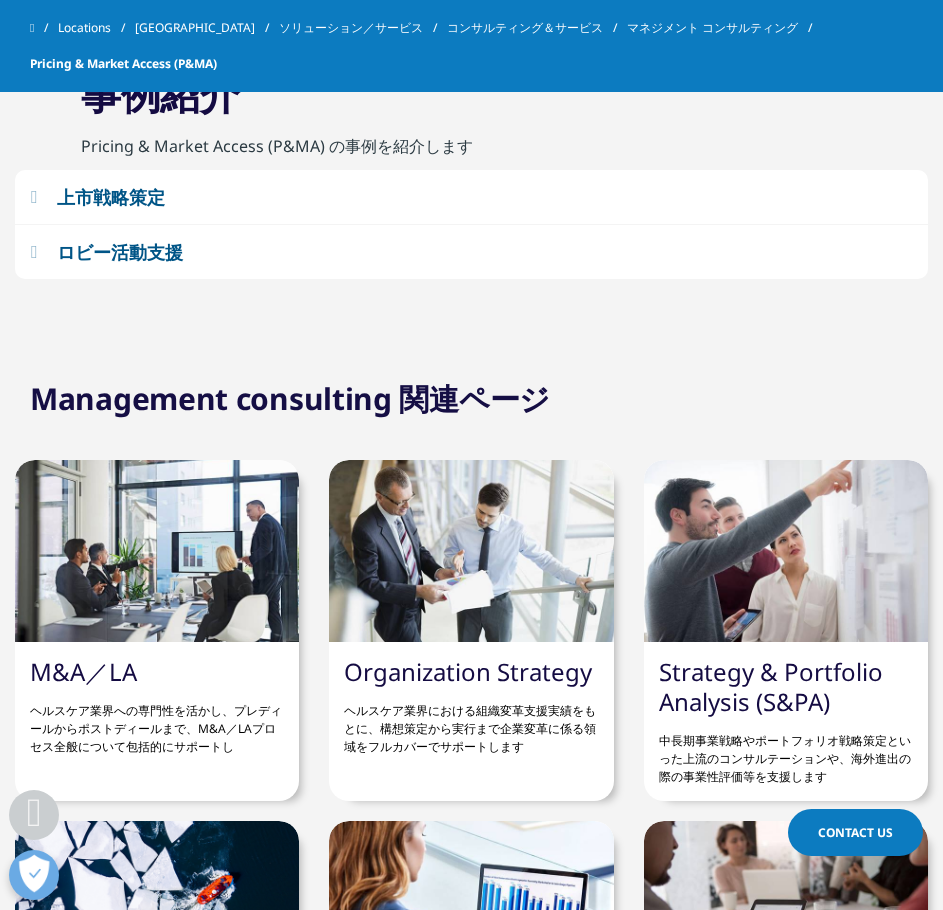 click on "上市戦略策定" at bounding box center [111, 197] 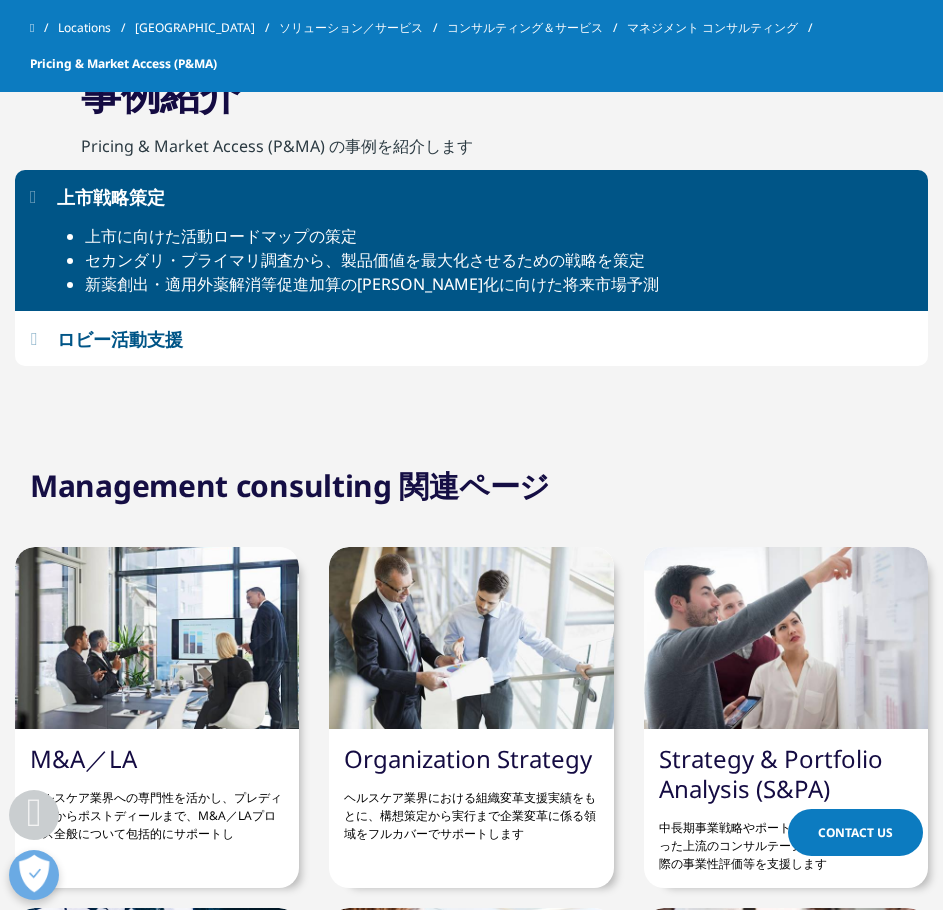 click on "ロビー活動支援" at bounding box center (120, 339) 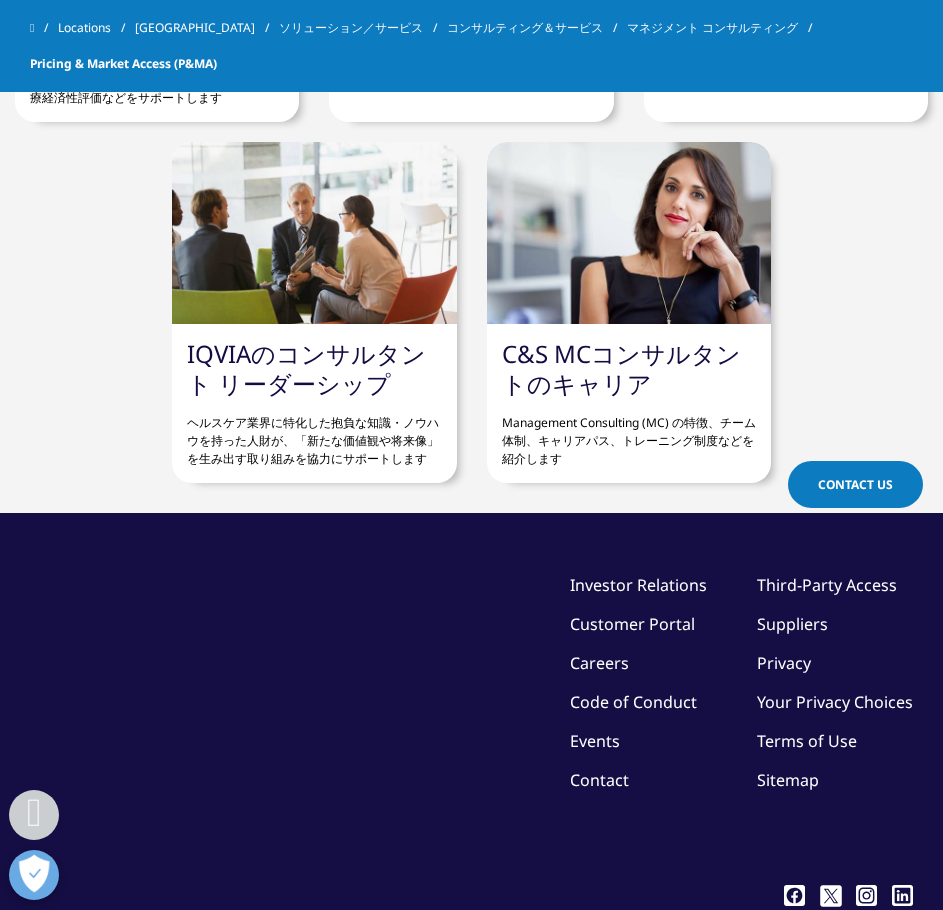 scroll, scrollTop: 3339, scrollLeft: 0, axis: vertical 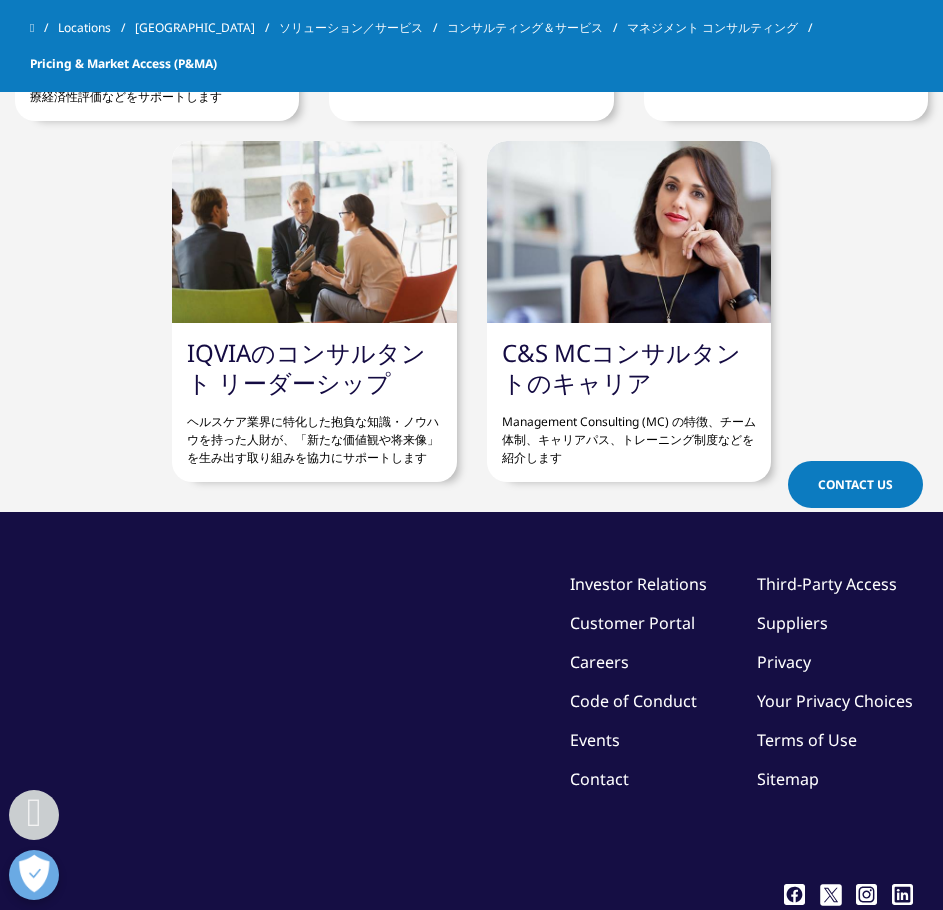 click on "IQVIAのコンサルタント リーダーシップ" at bounding box center (306, 367) 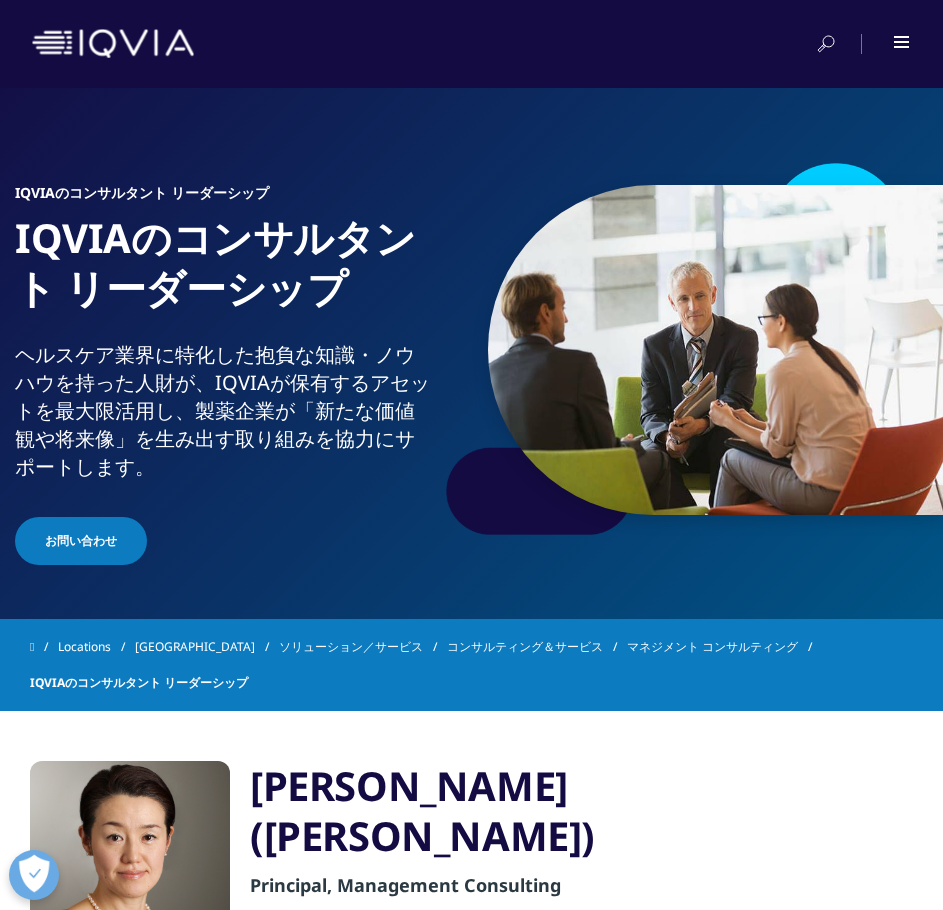 scroll, scrollTop: 642, scrollLeft: 0, axis: vertical 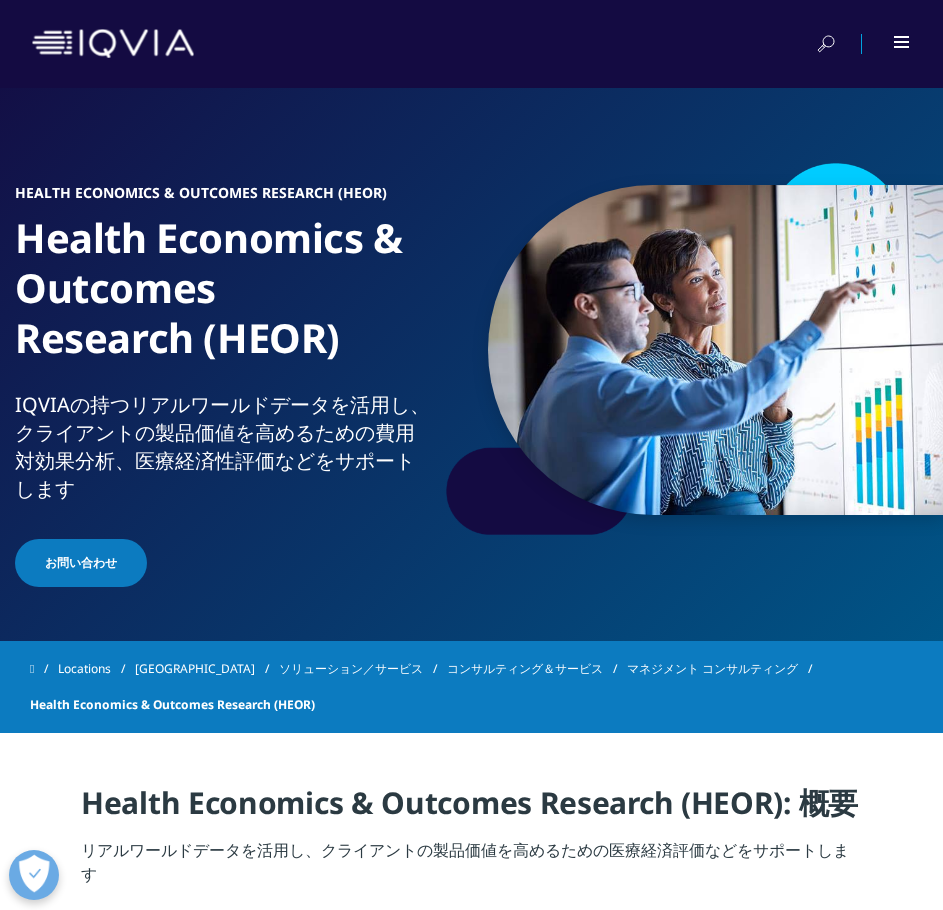 click at bounding box center [113, 43] 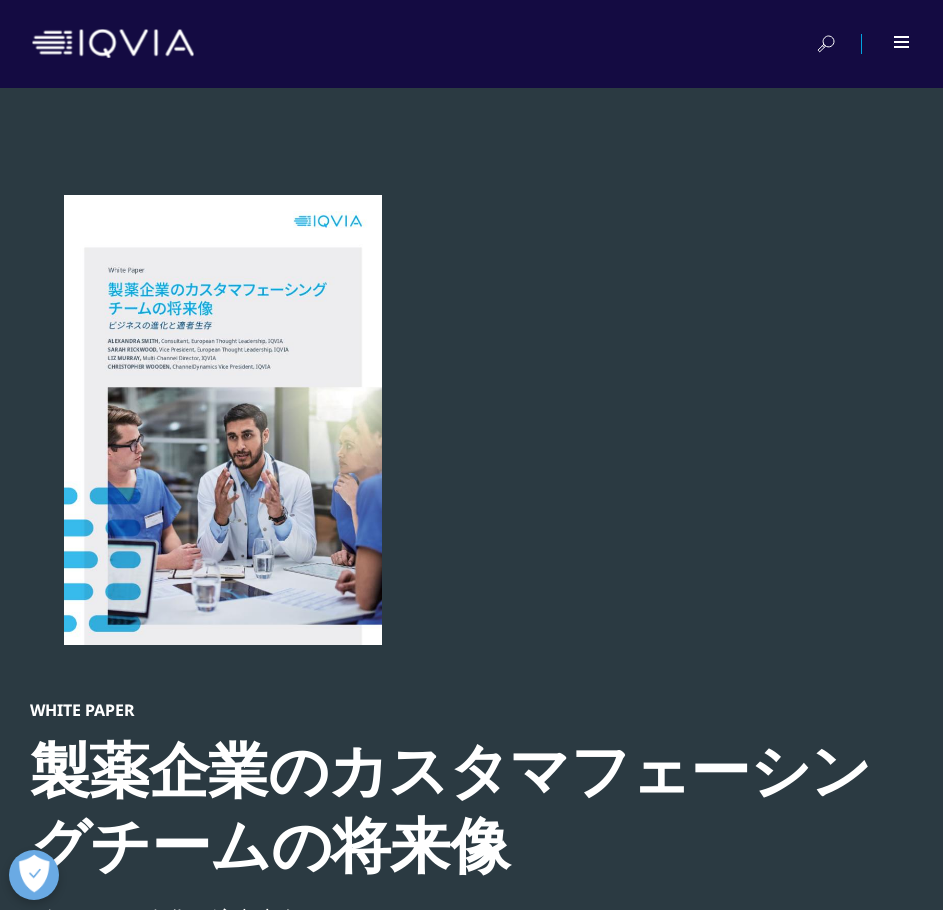 scroll, scrollTop: 0, scrollLeft: 0, axis: both 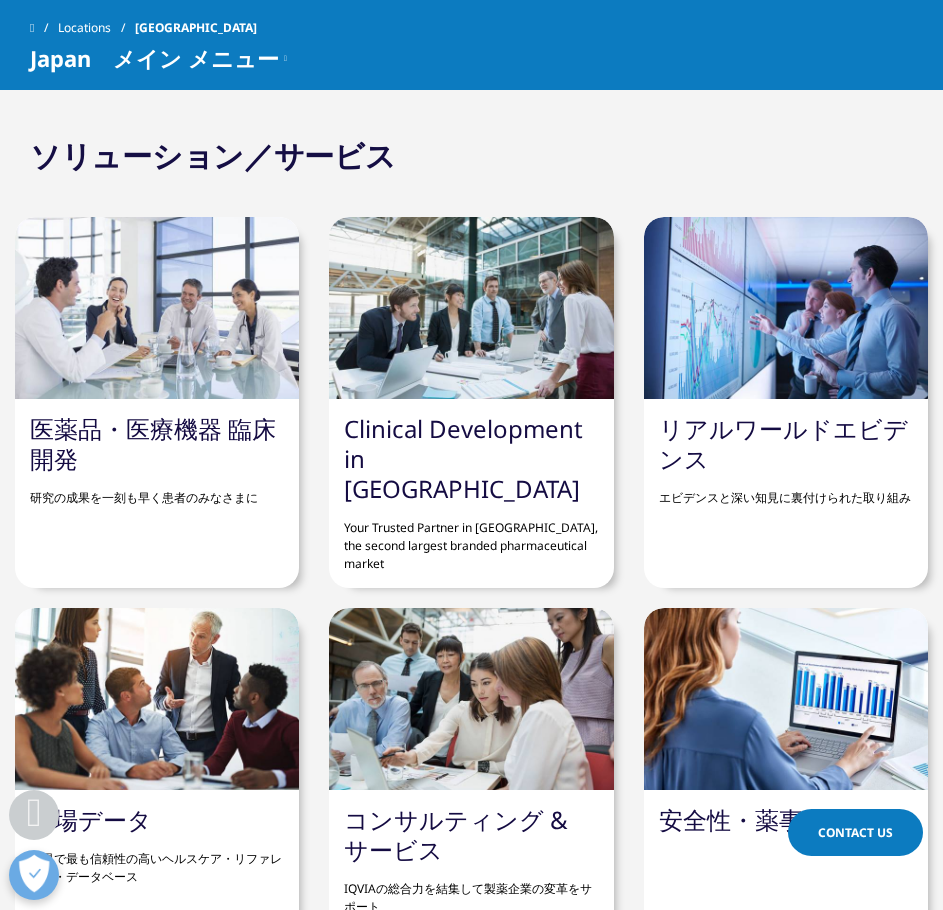 click on "リアルワールドエビデンス" at bounding box center (783, 443) 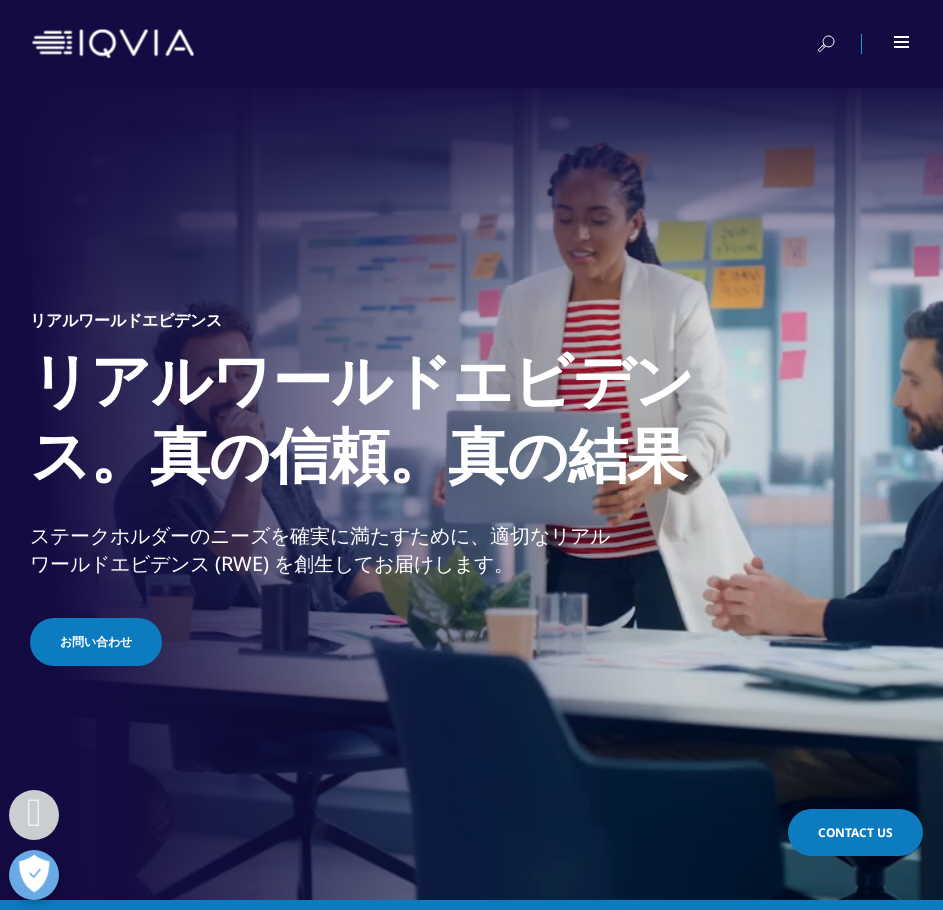 scroll, scrollTop: 828, scrollLeft: 0, axis: vertical 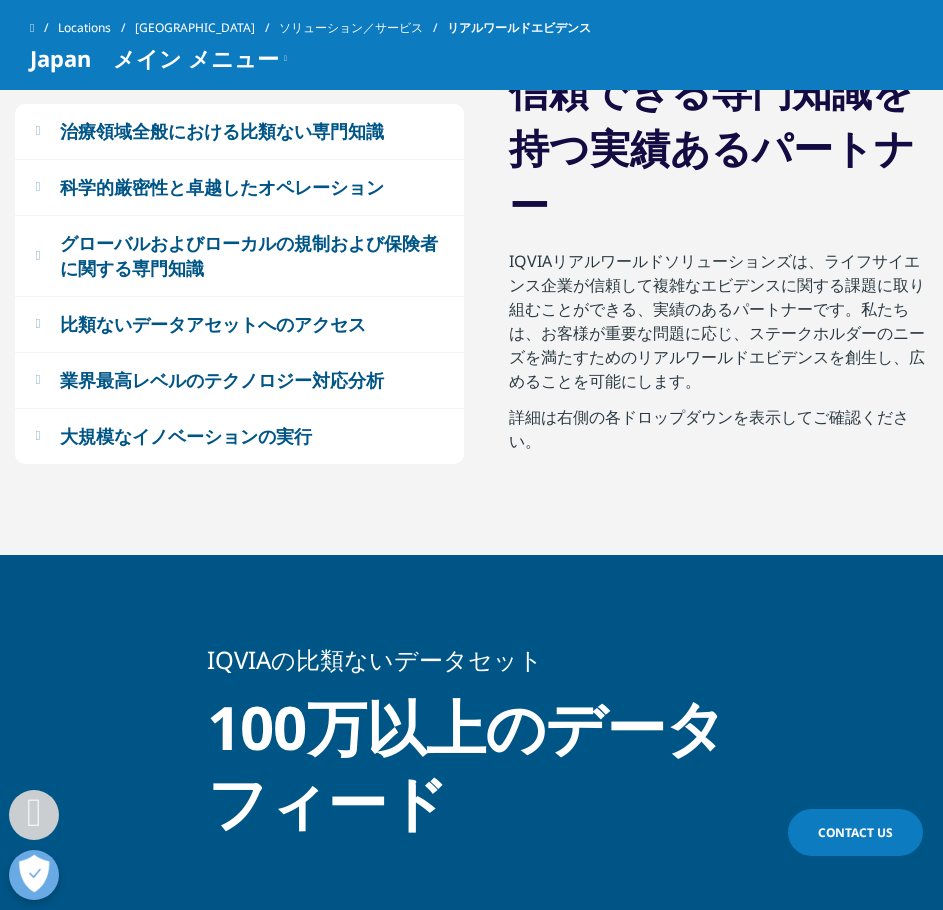 click on "業界最高レベルのテクノロジー対応分析" at bounding box center [239, 380] 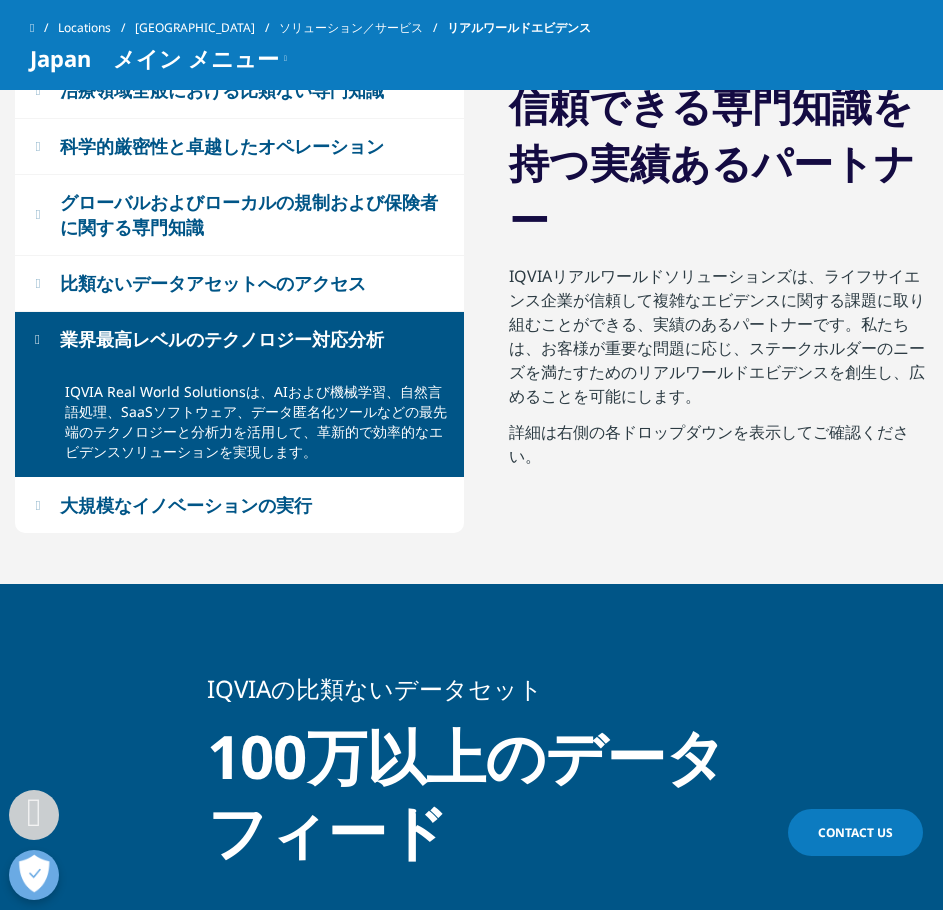 click on "大規模なイノベーションの実行" at bounding box center (186, 505) 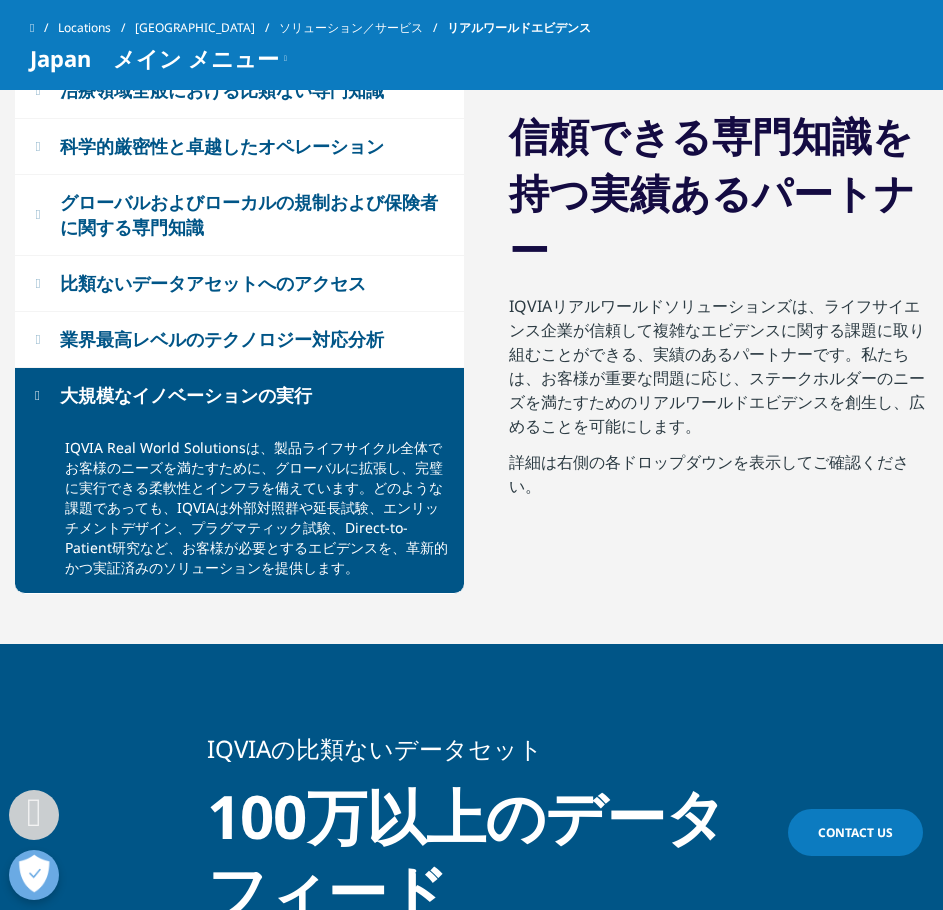 click on "科学的厳密性と卓越したオペレーション" at bounding box center [222, 146] 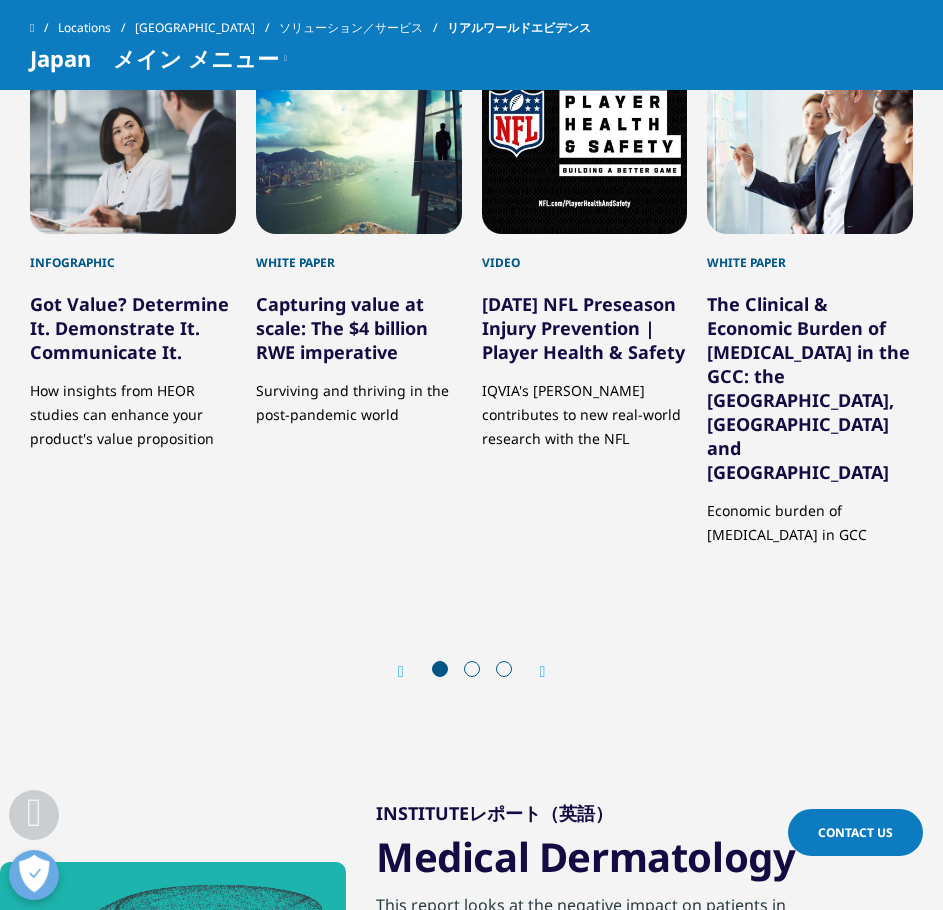 scroll, scrollTop: 3000, scrollLeft: 0, axis: vertical 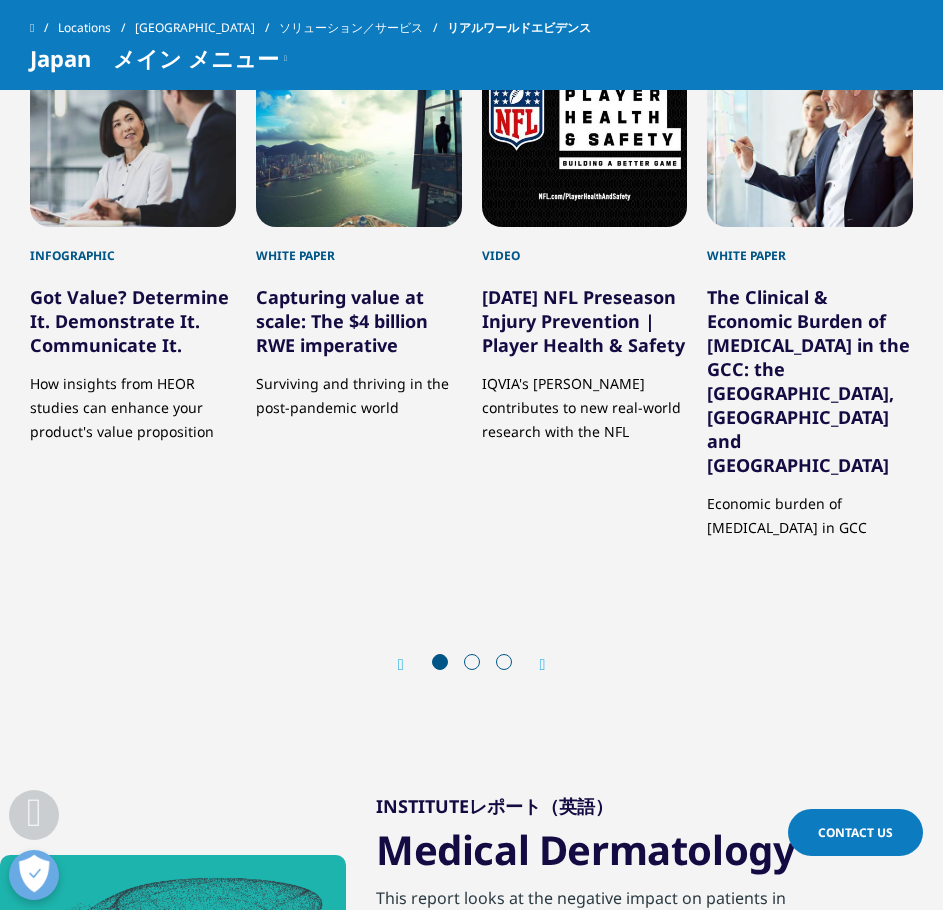 click on "How insights from HEOR studies can enhance your product's value proposition" at bounding box center [133, 400] 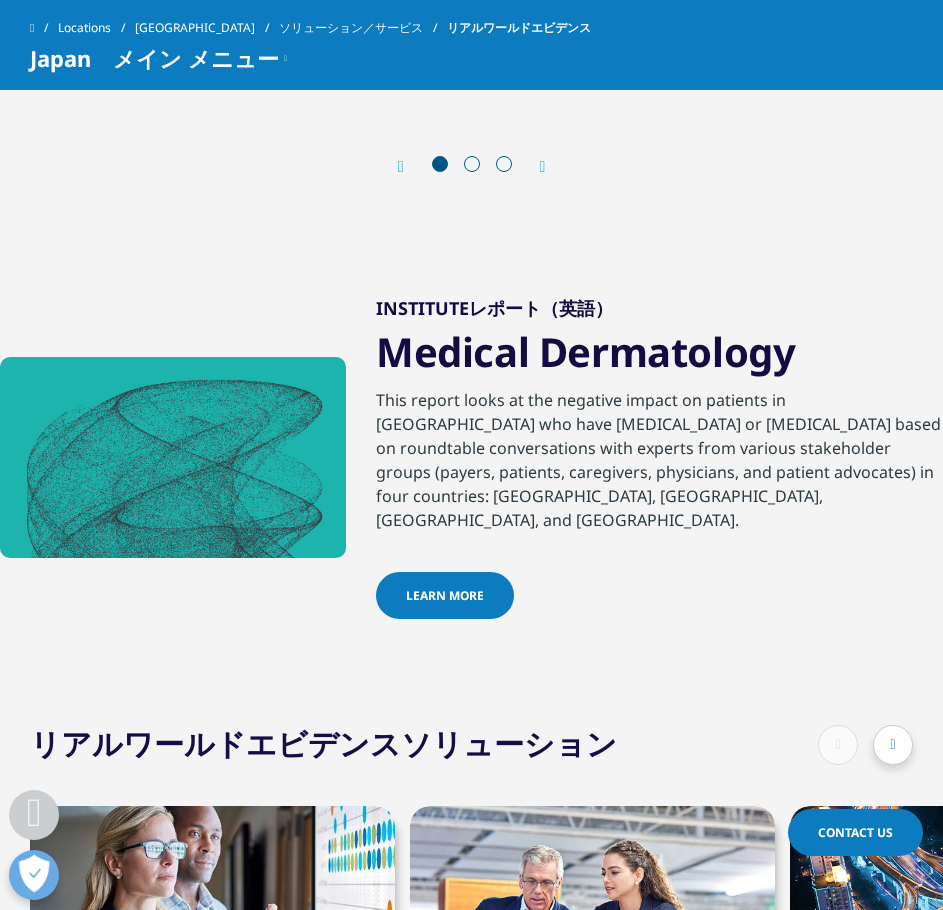 scroll, scrollTop: 3500, scrollLeft: 0, axis: vertical 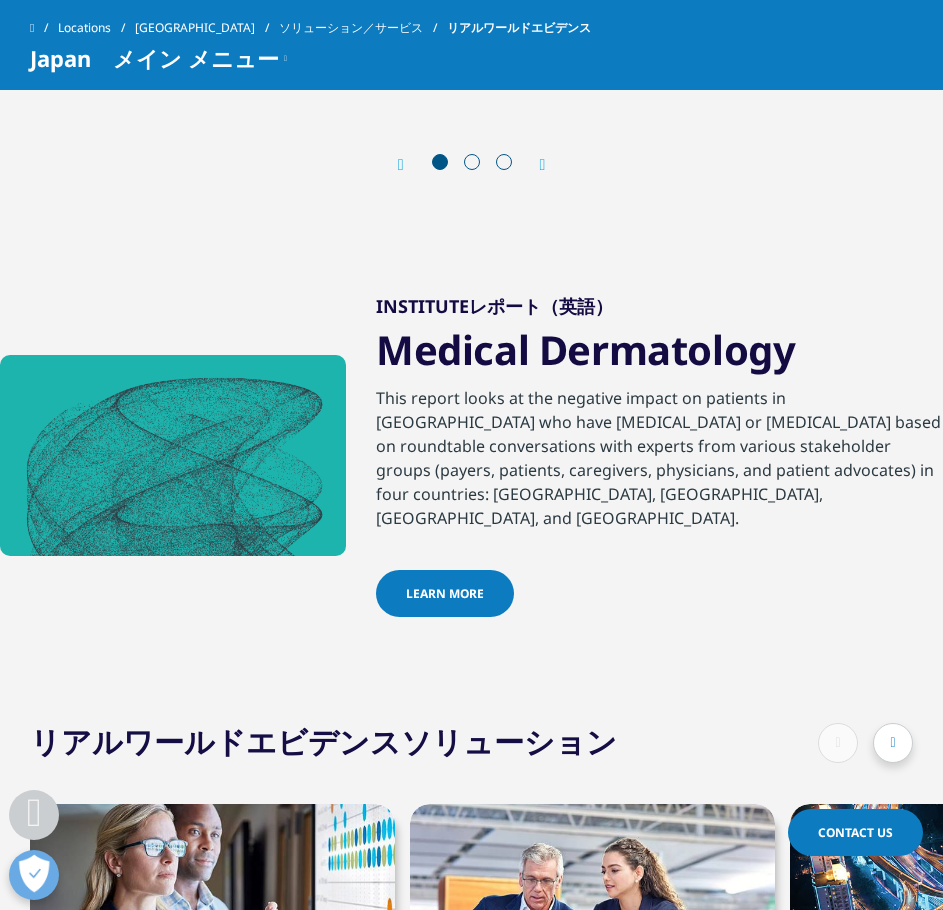 click on "Learn more" at bounding box center (445, 593) 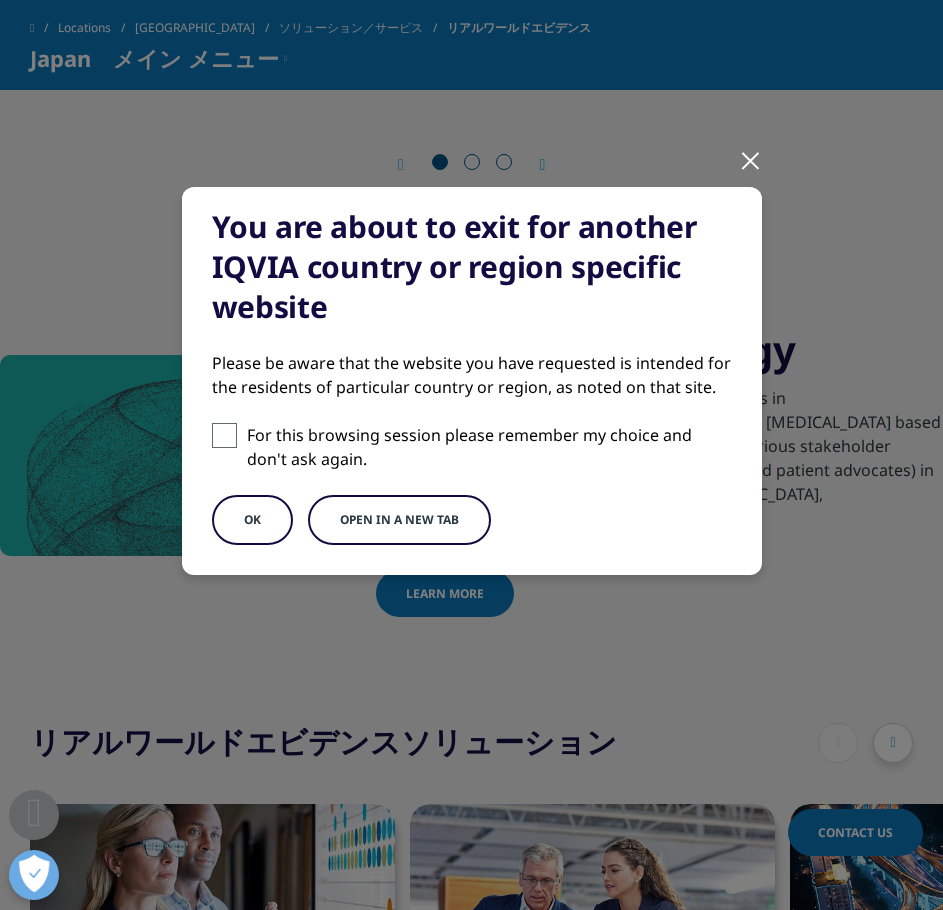 click at bounding box center (224, 435) 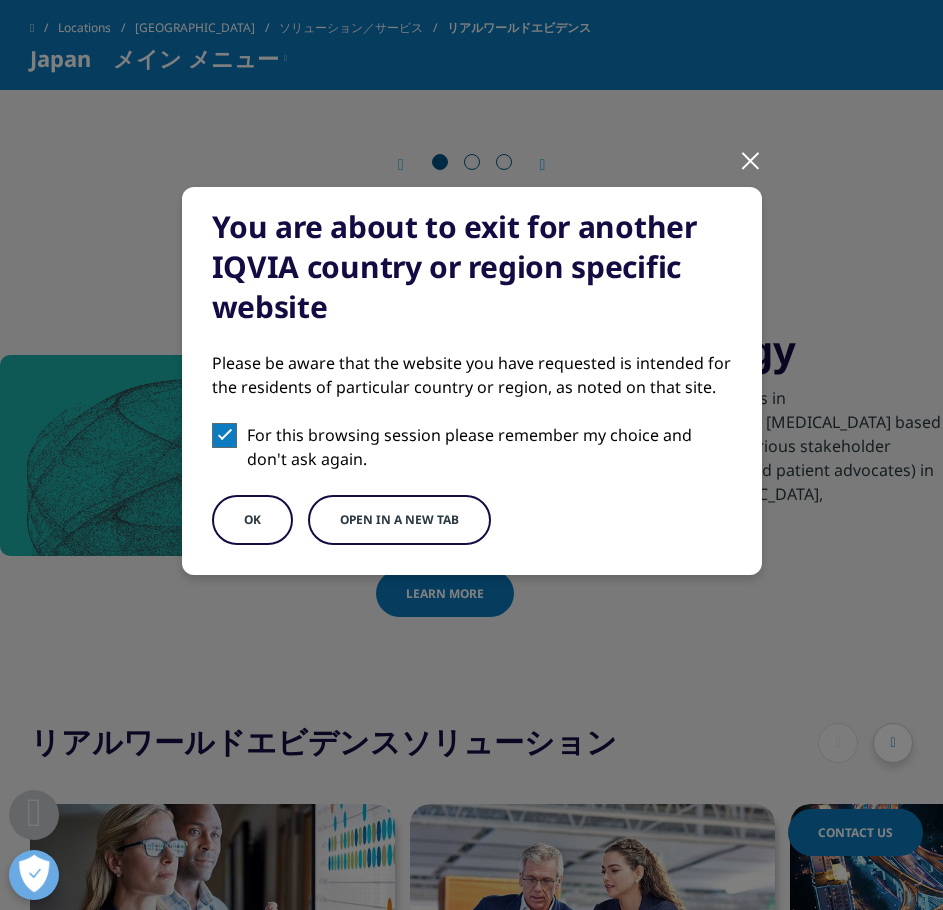 click on "Open in a new tab" at bounding box center [399, 520] 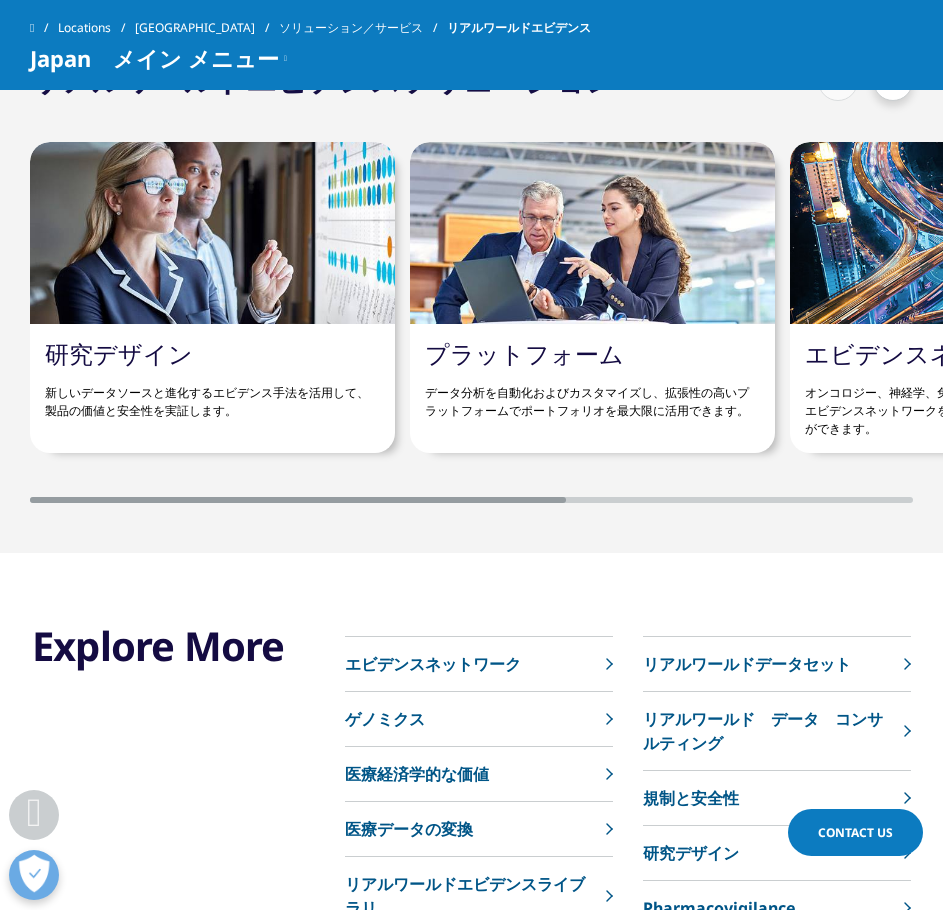 scroll, scrollTop: 4165, scrollLeft: 0, axis: vertical 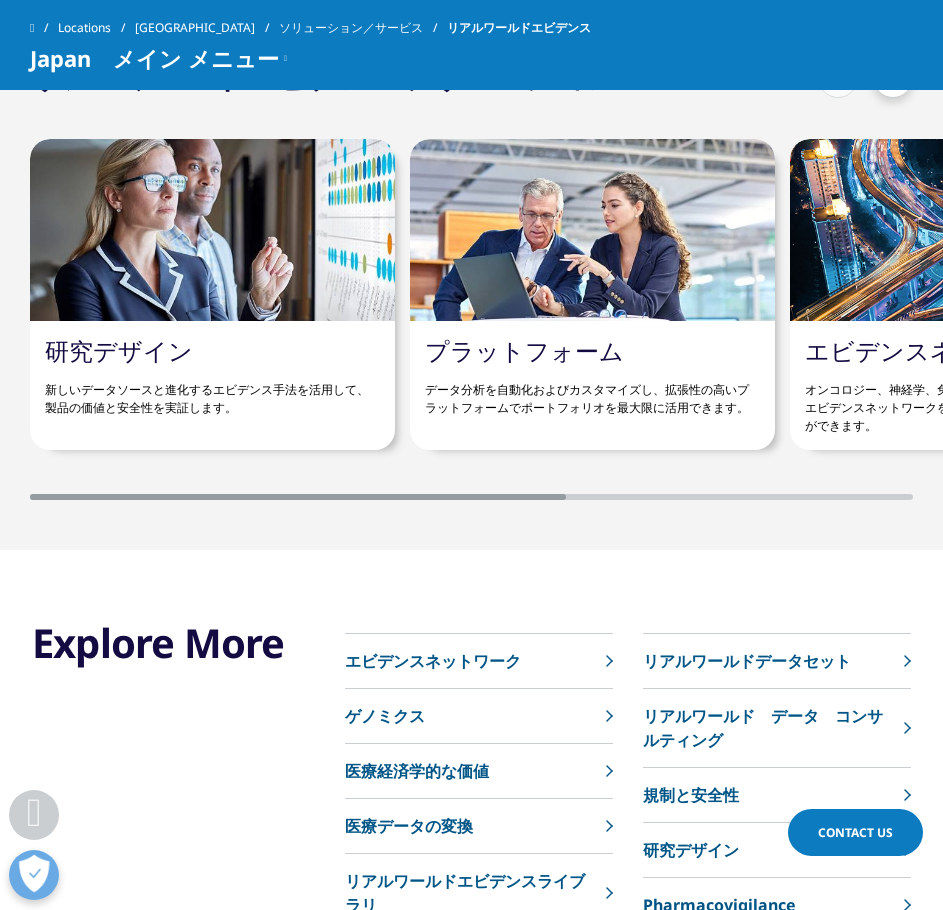 click on "エビデンスネットワーク​" at bounding box center (942, 350) 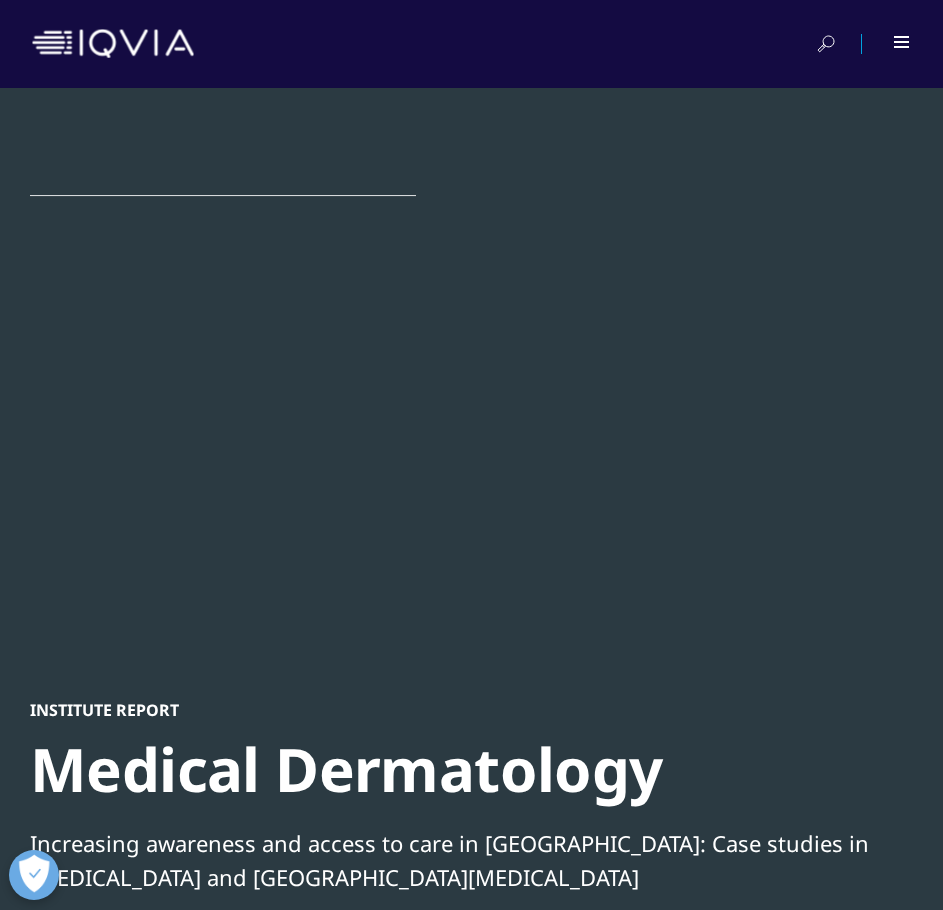 scroll, scrollTop: 0, scrollLeft: 0, axis: both 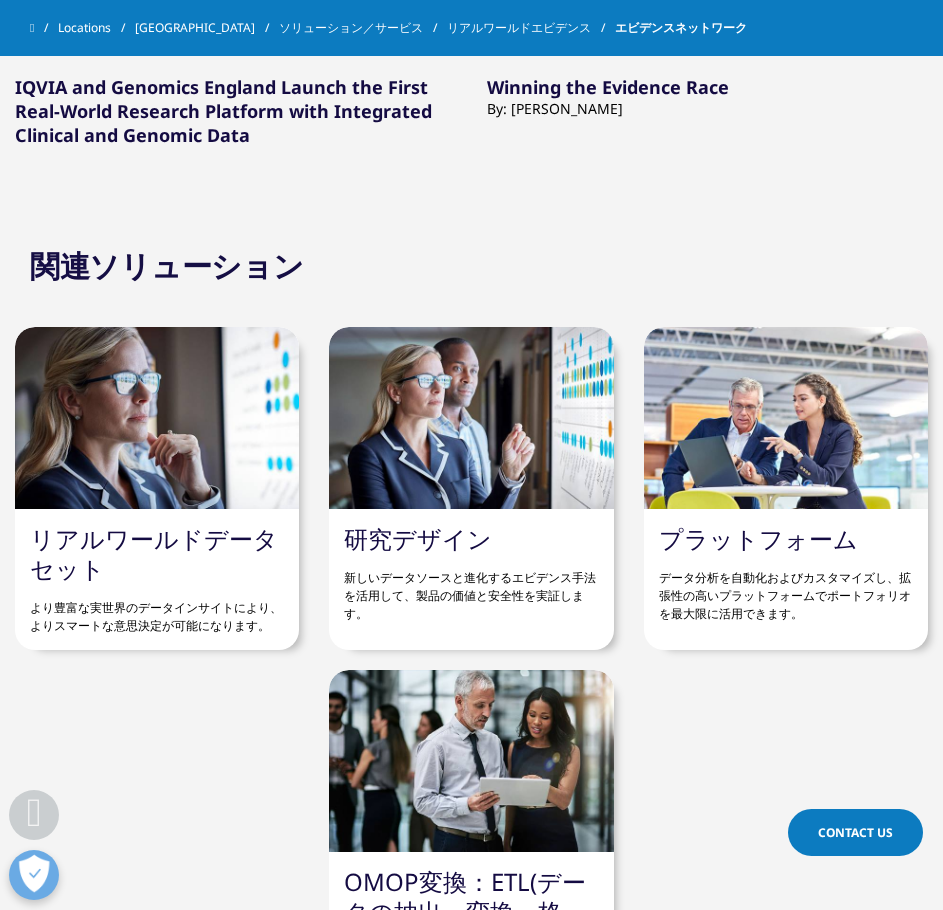 click on "プラットフォーム" at bounding box center (758, 538) 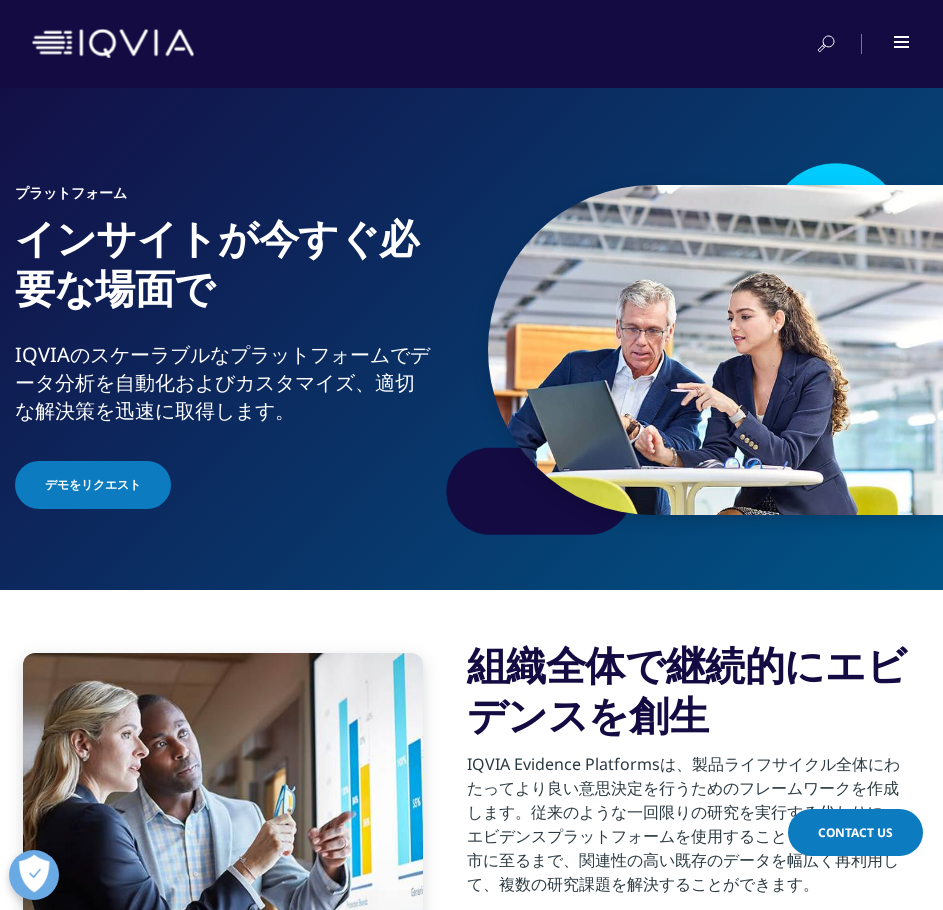 scroll, scrollTop: 956, scrollLeft: 0, axis: vertical 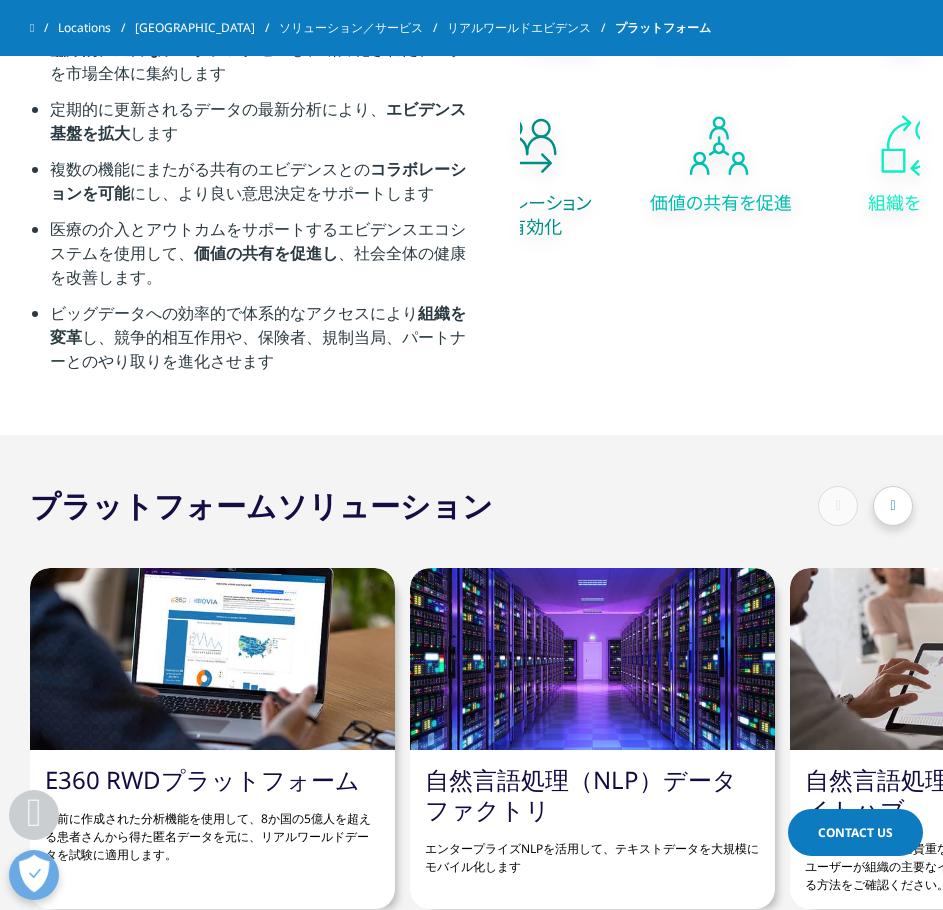 click at bounding box center [212, 659] 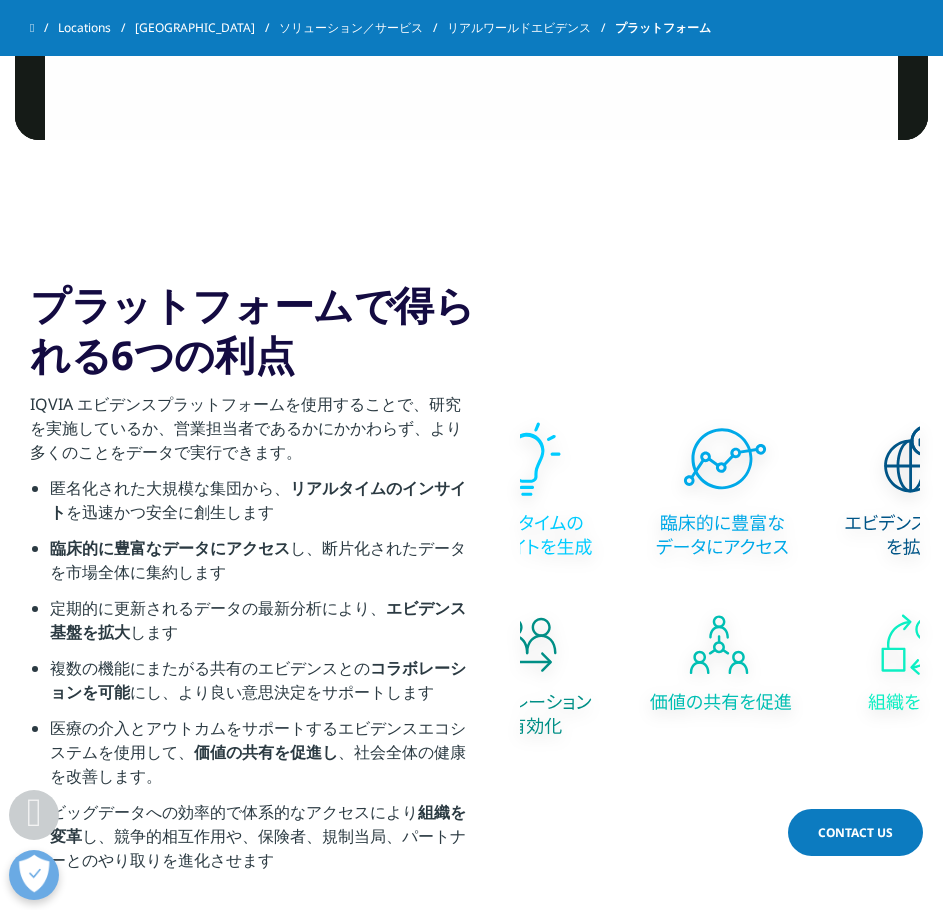 scroll, scrollTop: 1624, scrollLeft: 0, axis: vertical 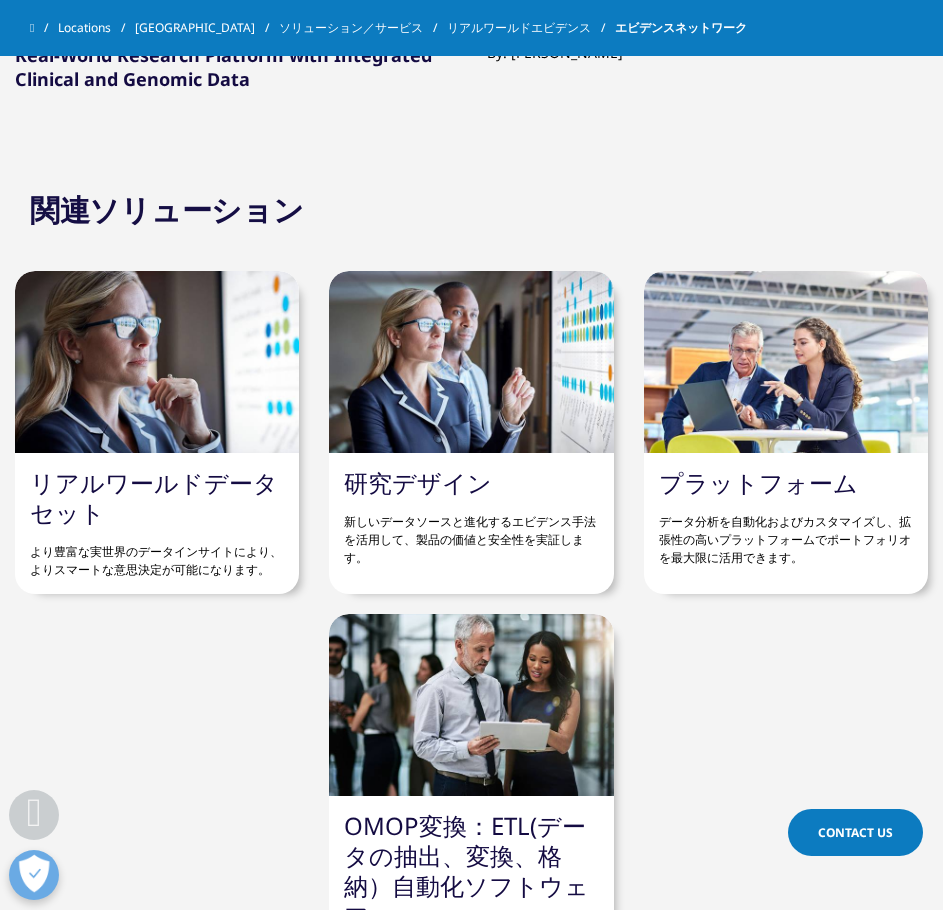 click on "リアルワールドデータセット
より豊富な実世界のデータインサイトにより、よりスマートな意思決定が可能になります。" at bounding box center (157, 523) 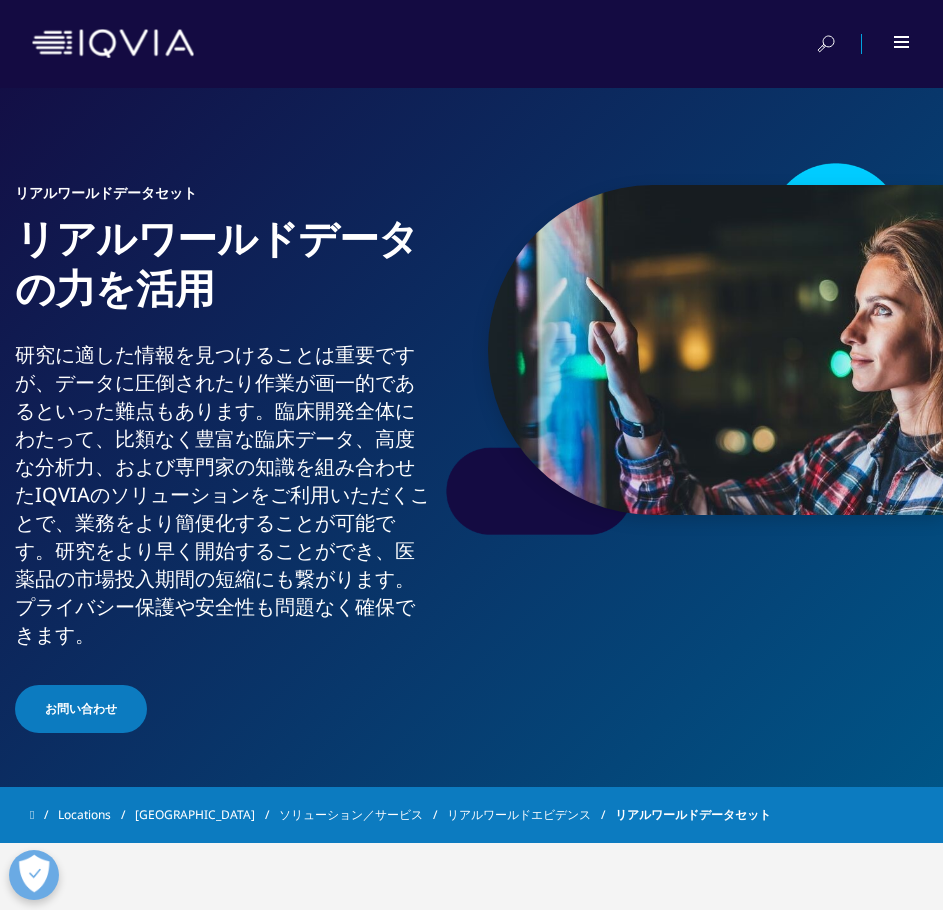 scroll, scrollTop: 0, scrollLeft: 0, axis: both 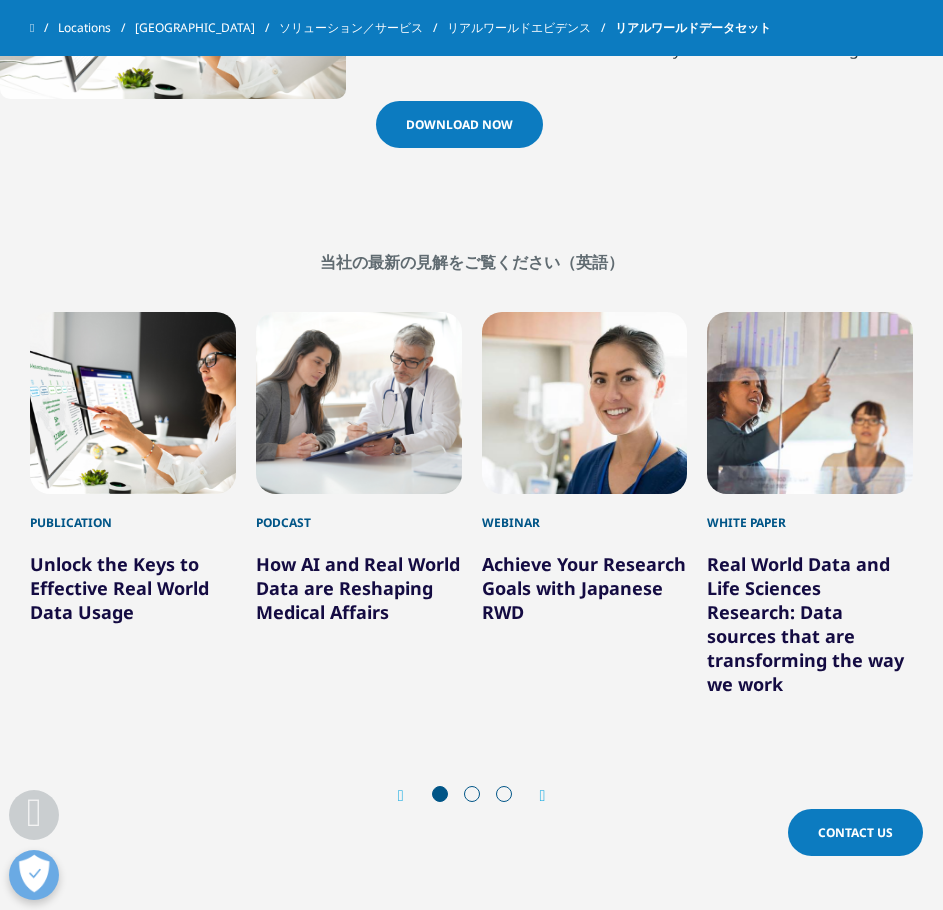 click on "Achieve Your Research Goals with Japanese RWD" at bounding box center [584, 588] 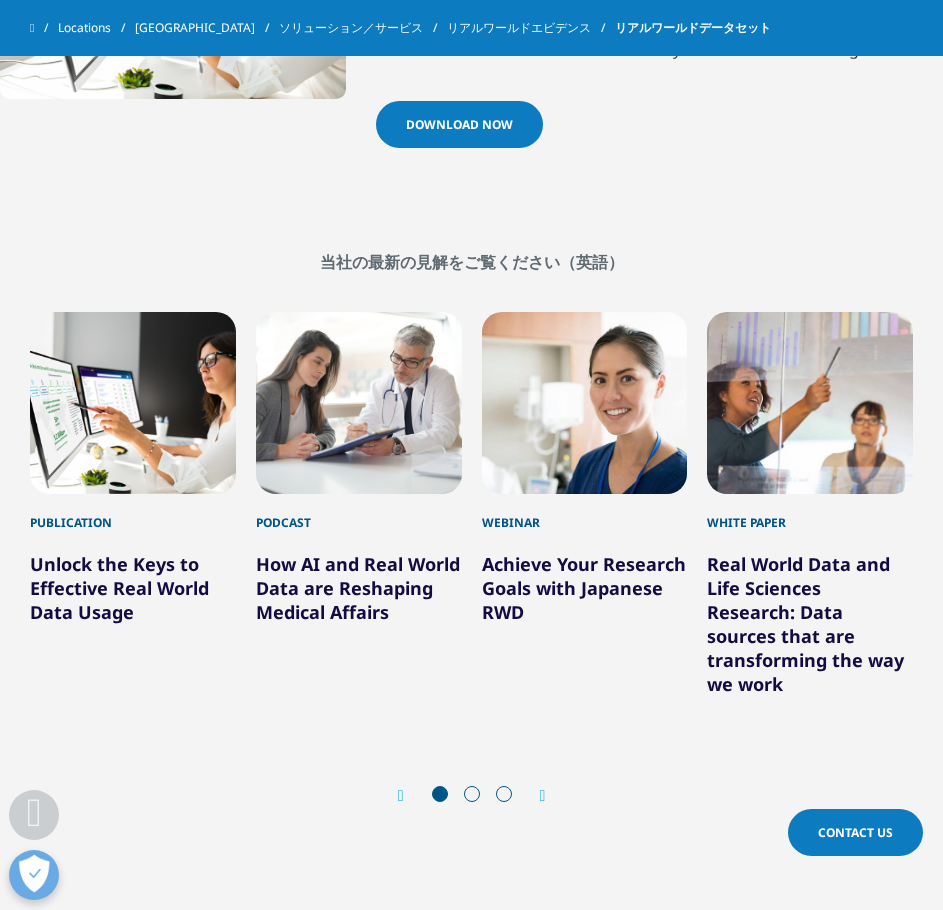 click on "Real World Data and Life Sciences Research: Data sources that are transforming the way we work" at bounding box center [805, 624] 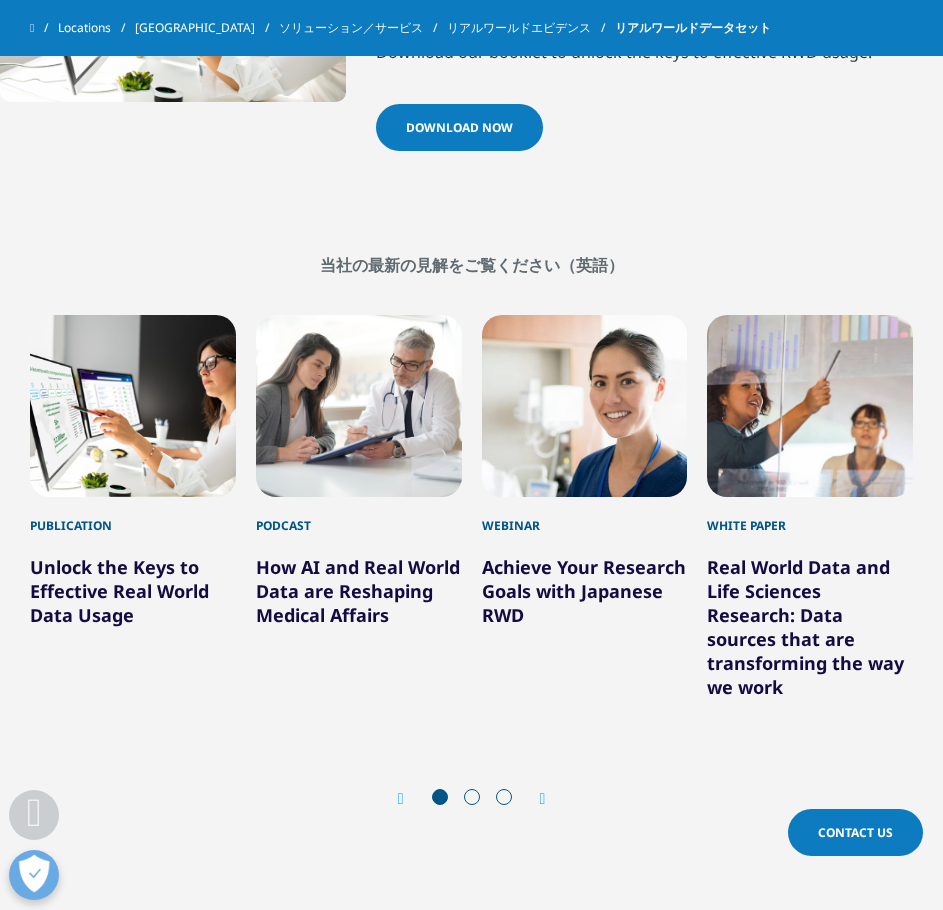 scroll, scrollTop: 2850, scrollLeft: 0, axis: vertical 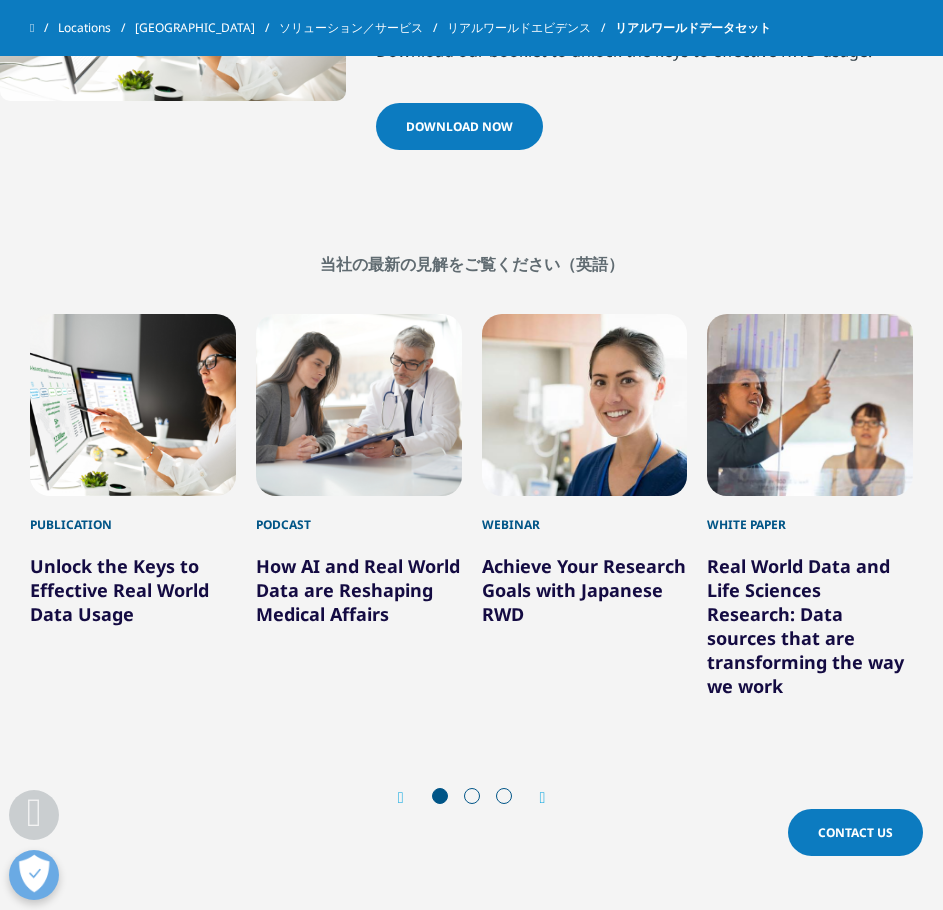 click at bounding box center [543, 798] 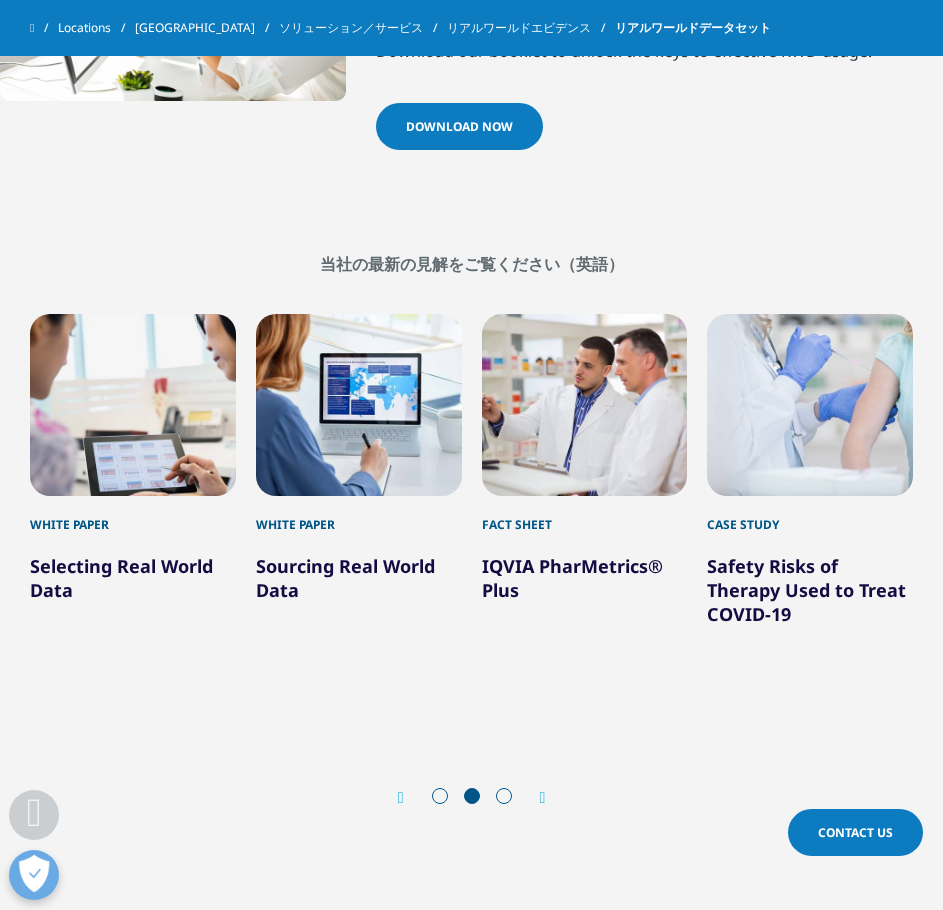 click at bounding box center (543, 798) 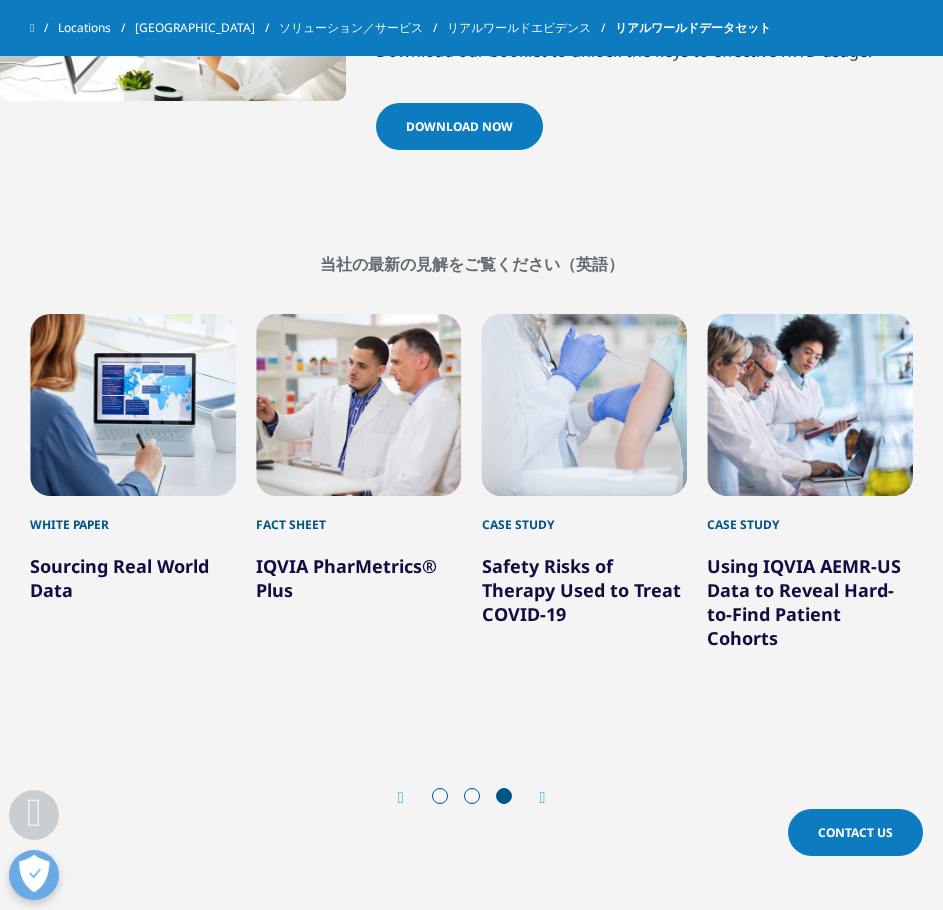 click at bounding box center [543, 798] 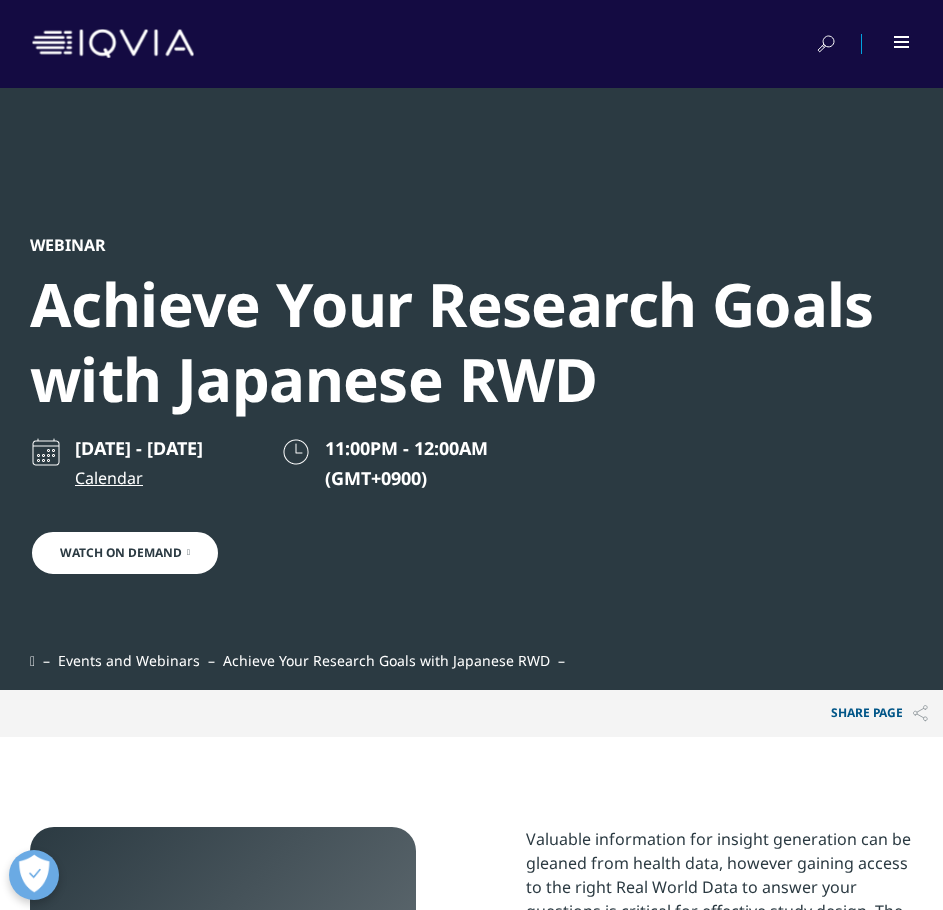 scroll, scrollTop: 0, scrollLeft: 0, axis: both 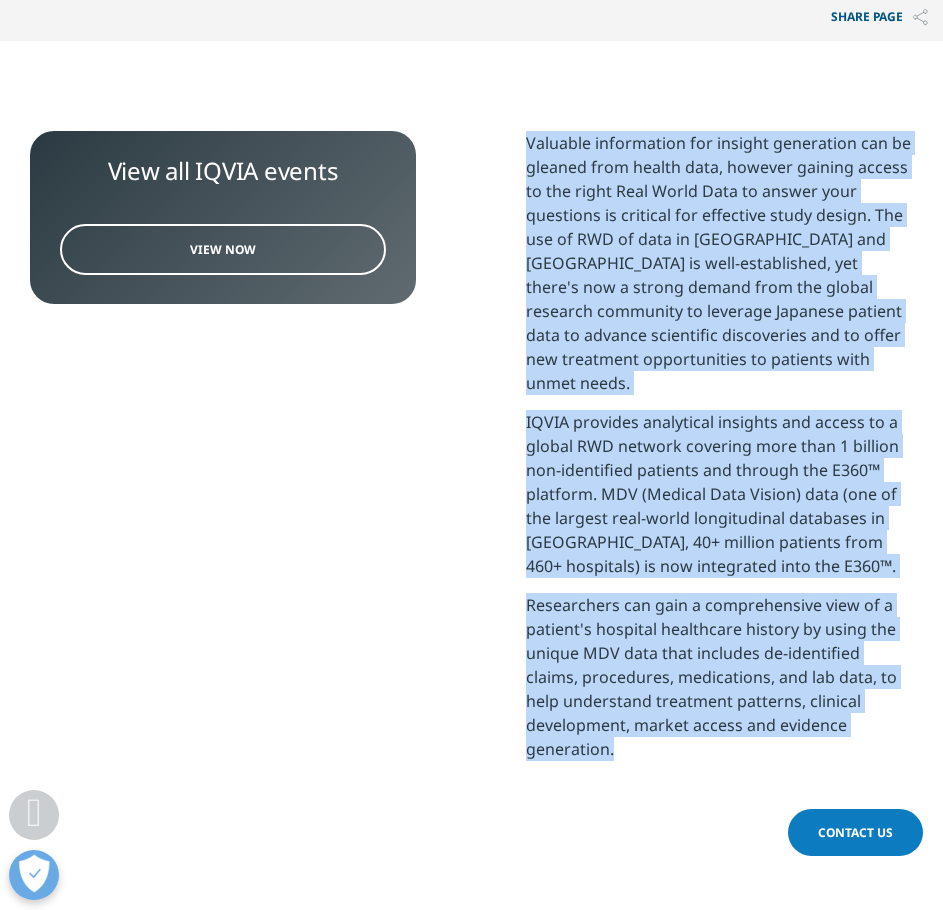 drag, startPoint x: 526, startPoint y: 133, endPoint x: 639, endPoint y: 730, distance: 607.6002 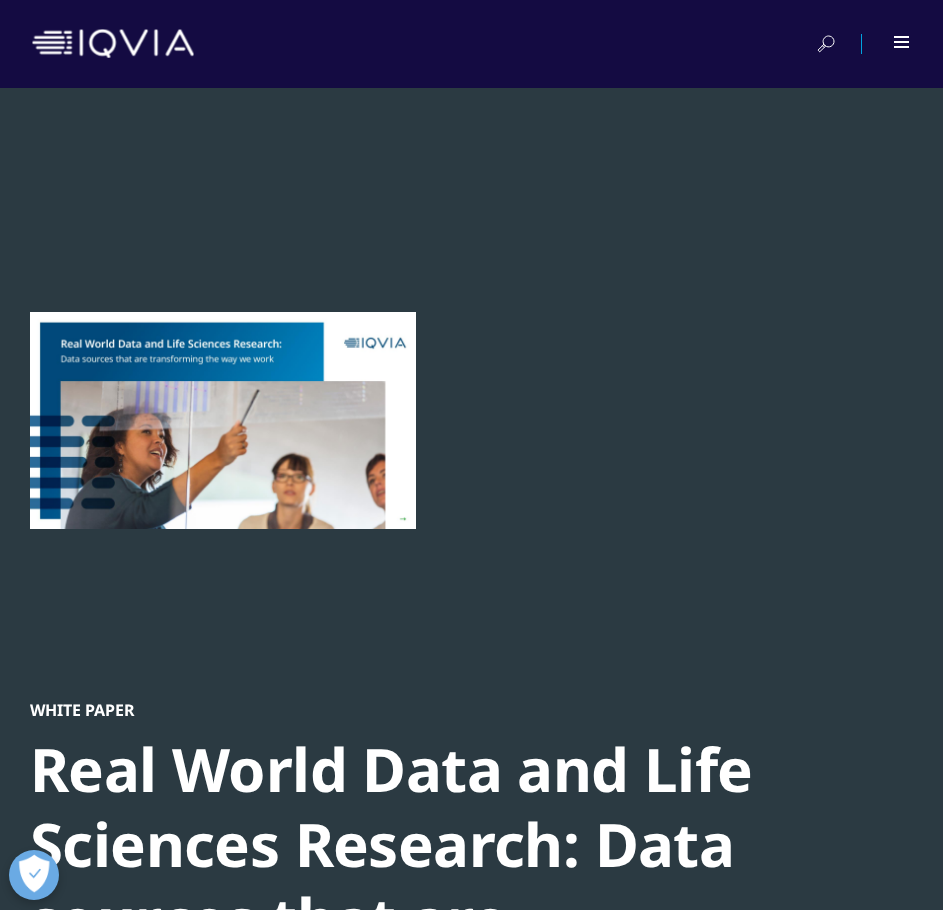 scroll, scrollTop: 0, scrollLeft: 0, axis: both 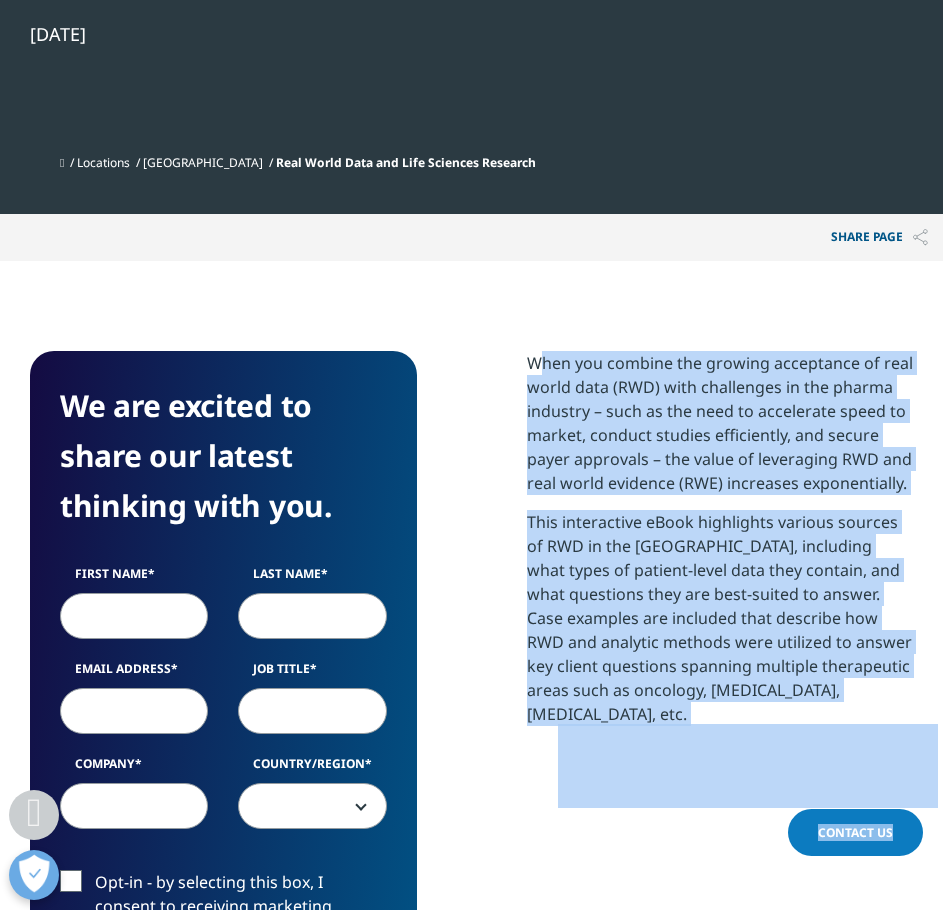 drag, startPoint x: 521, startPoint y: 360, endPoint x: 680, endPoint y: 722, distance: 395.37958 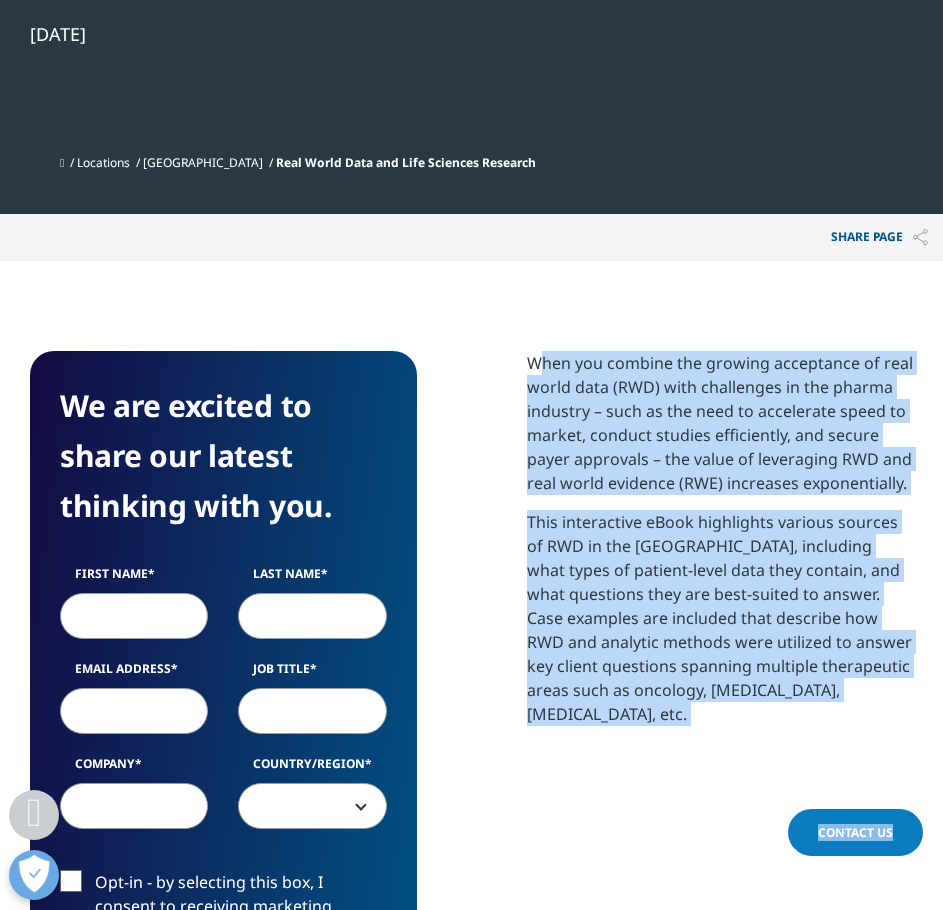 copy on "When you combine the growing acceptance of real world data (RWD) with challenges in the pharma industry – such as the need to accelerate speed to market, conduct studies efficiently, and secure payer approvals – the value of leveraging RWD and real world evidence (RWE) increases exponentially.
This interactive eBook highlights various sources of RWD in the United States, including what types of patient-level data they contain, and what questions they are best-suited to answer. Case examples are included that describe how RWD and analytic methods were utilized to answer key client questions spanning multiple therapeutic areas such as oncology, autoimmune diseases, migraines, etc." 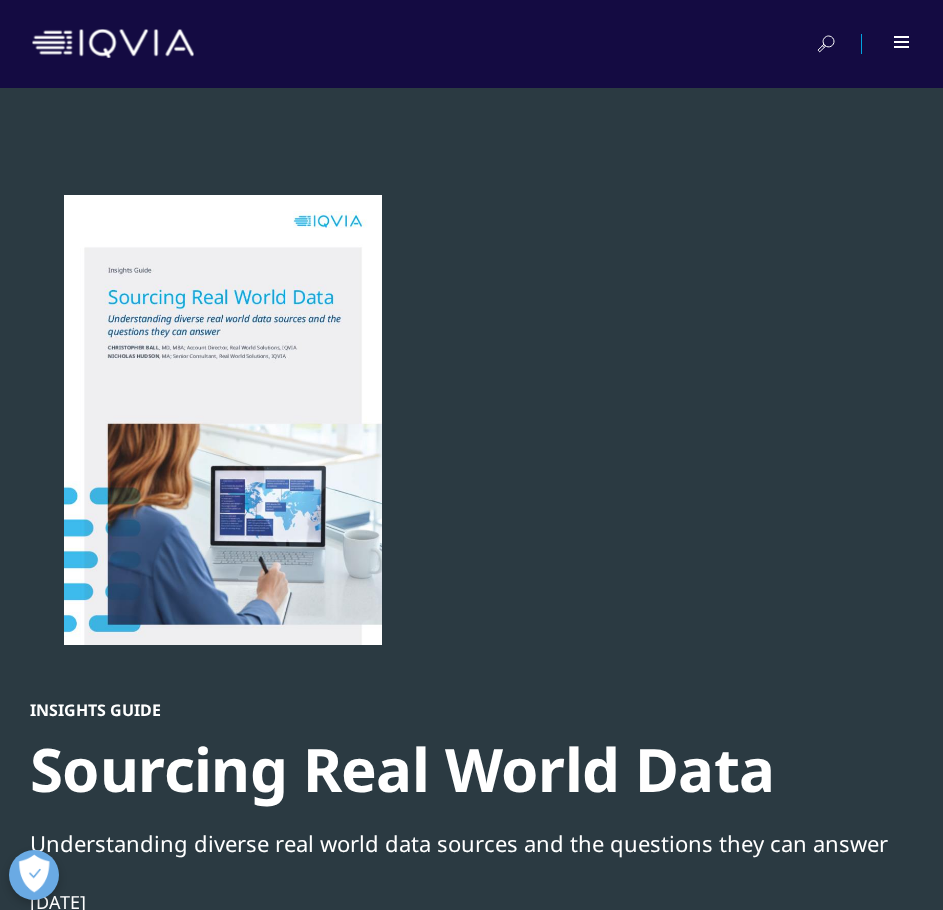 scroll, scrollTop: 0, scrollLeft: 0, axis: both 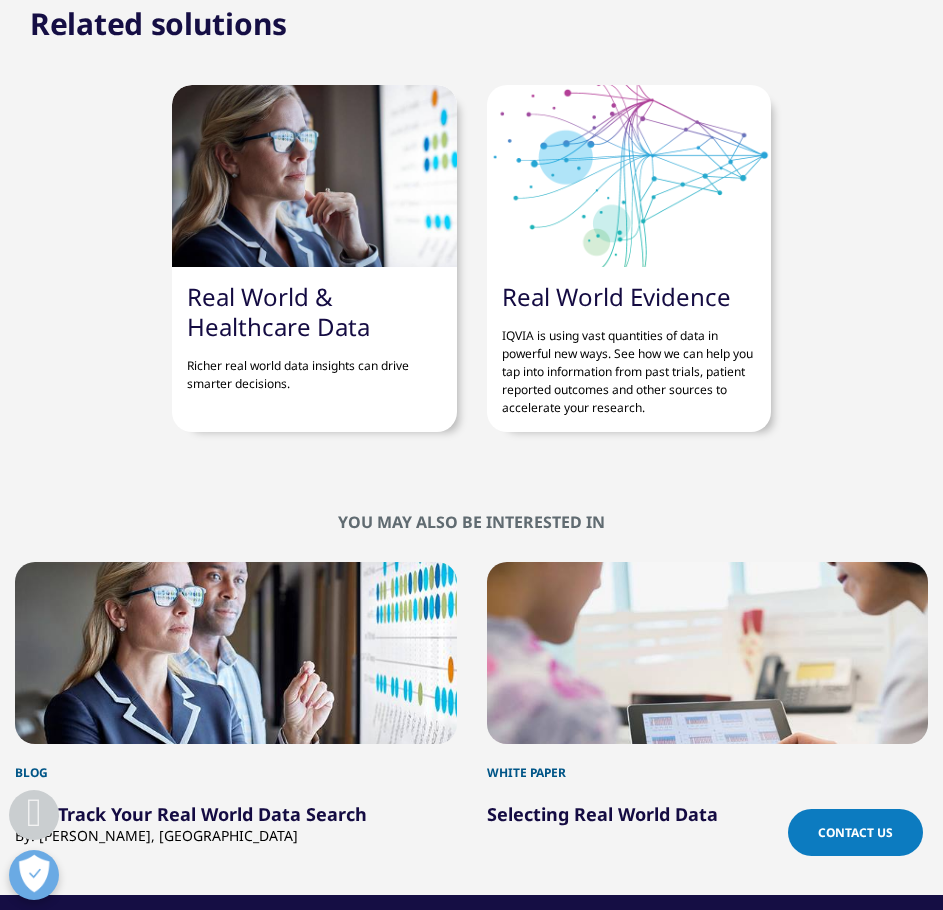 click on "Real World & Healthcare Data" at bounding box center (278, 311) 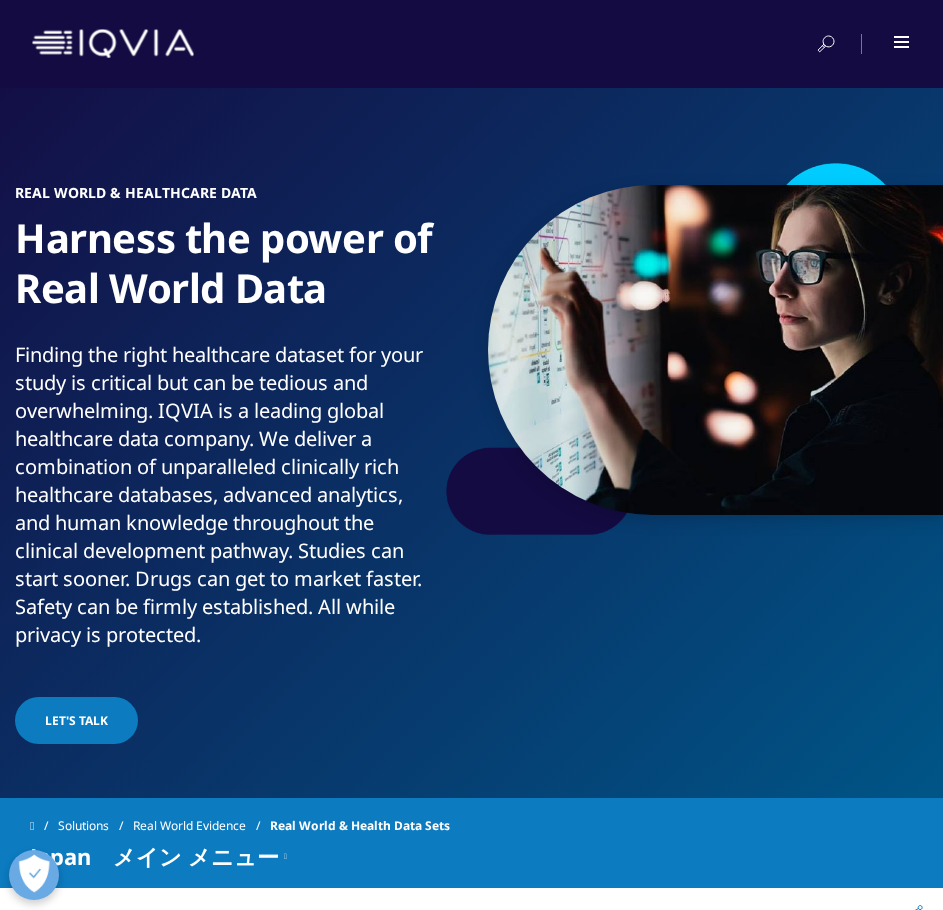 scroll, scrollTop: 0, scrollLeft: 0, axis: both 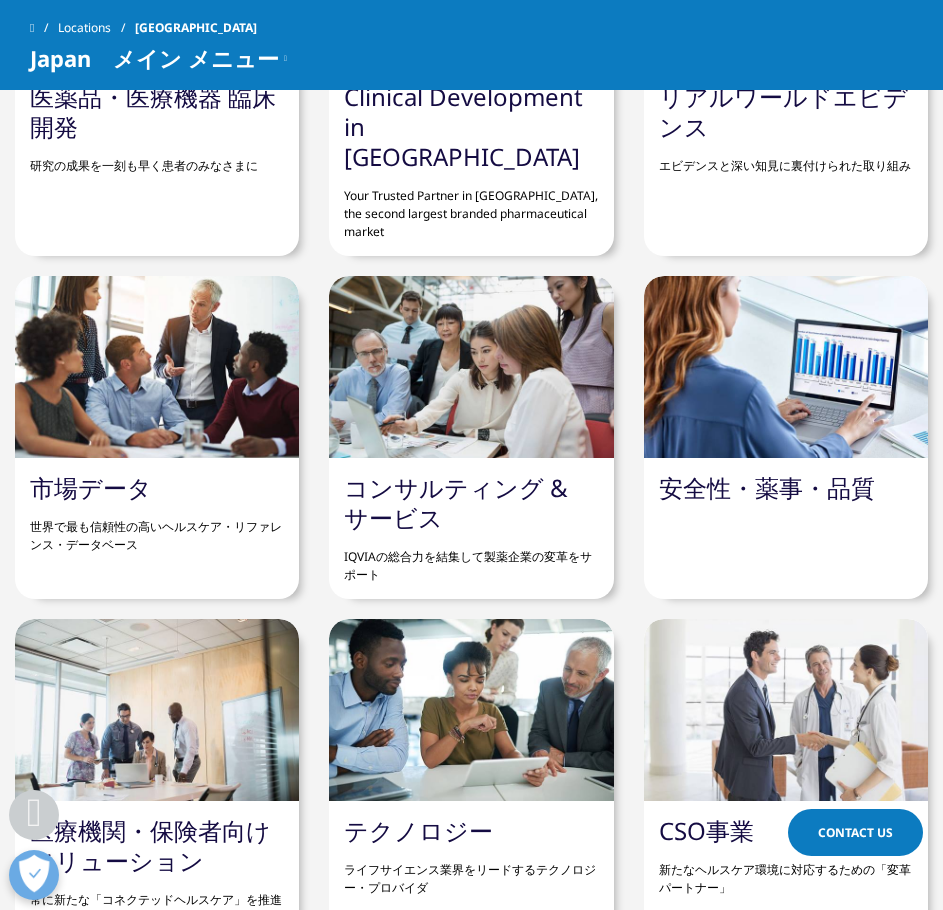 click on "コンサルティング & サービス" at bounding box center [456, 502] 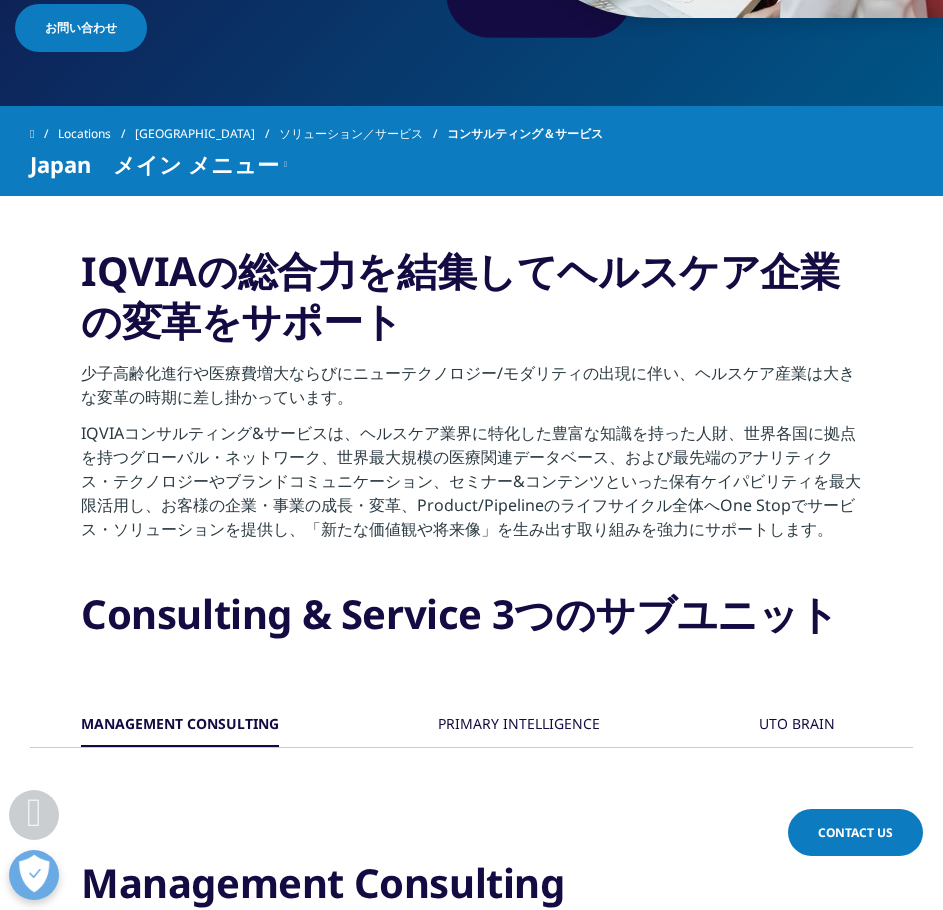 scroll, scrollTop: 0, scrollLeft: 0, axis: both 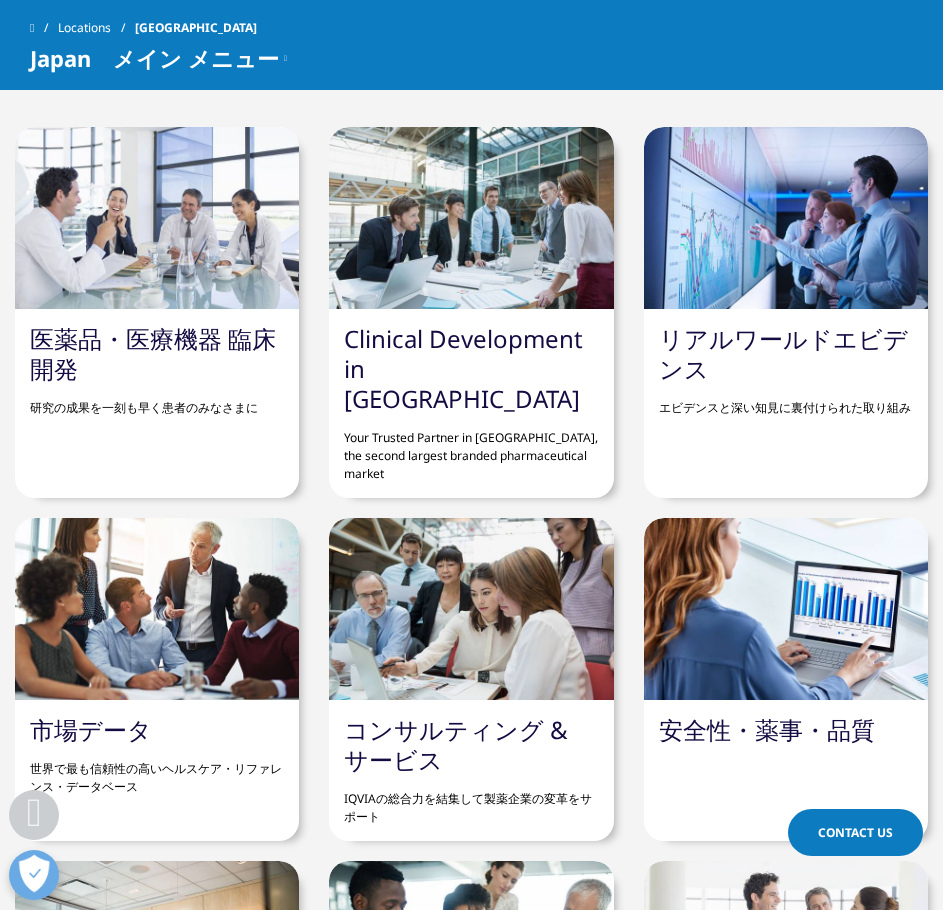click on "リアルワールドエビデンス" at bounding box center (783, 353) 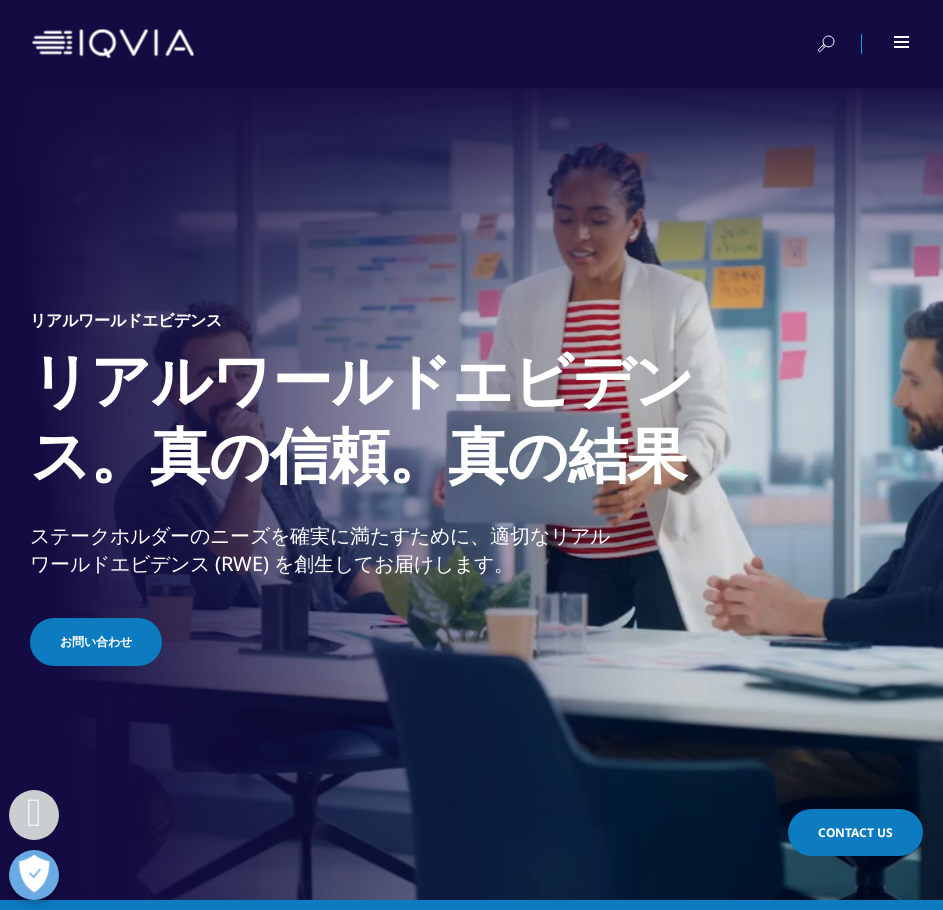 scroll, scrollTop: 830, scrollLeft: 0, axis: vertical 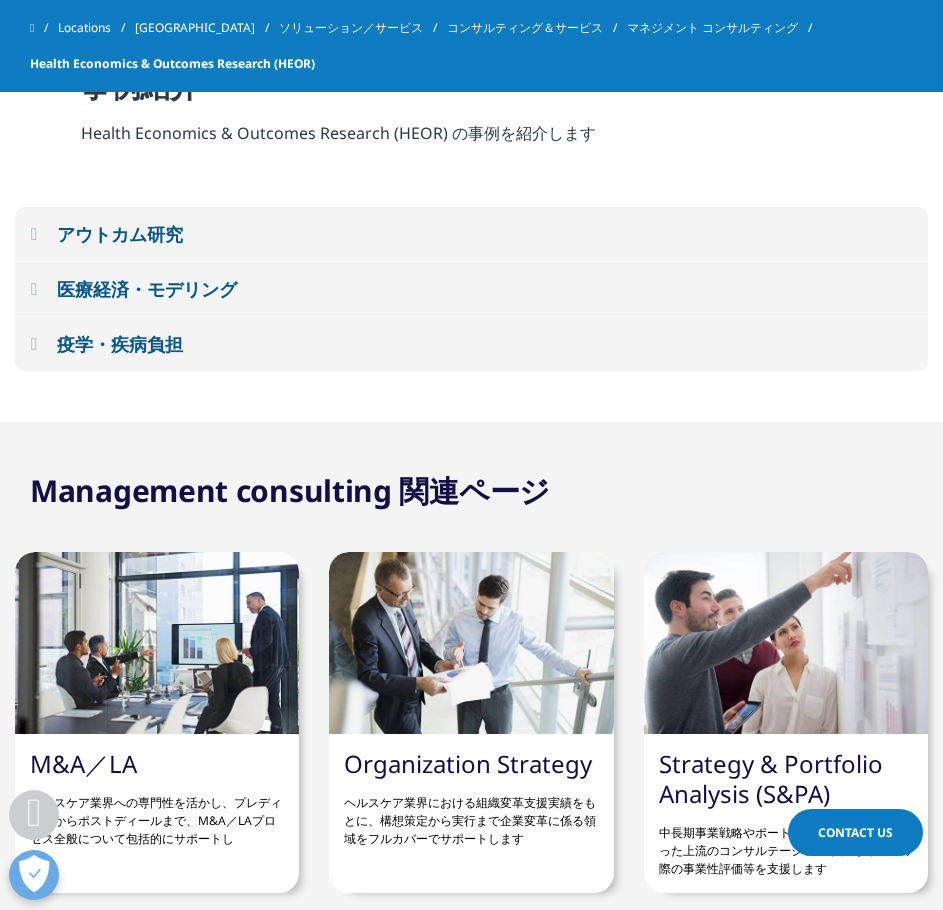 click on "アウトカム研究" at bounding box center [120, 234] 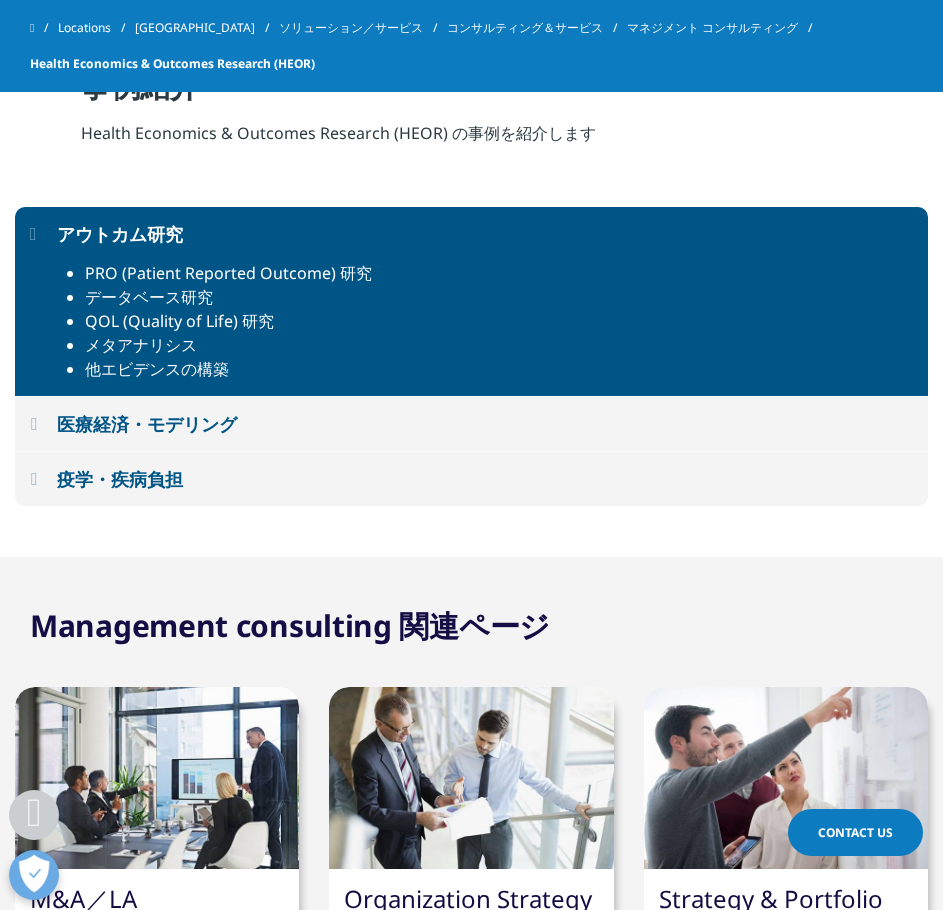 click on "医療経済・モデリング" at bounding box center [147, 424] 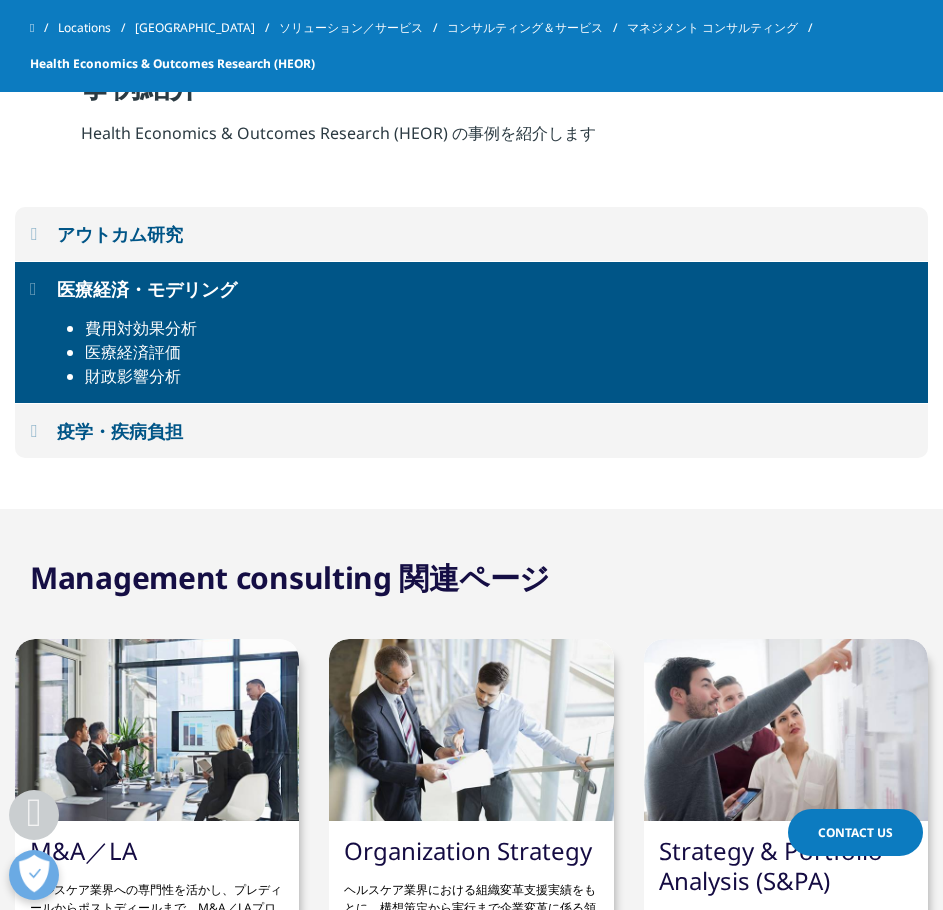 click on "疫学・疾病負担" at bounding box center [471, 431] 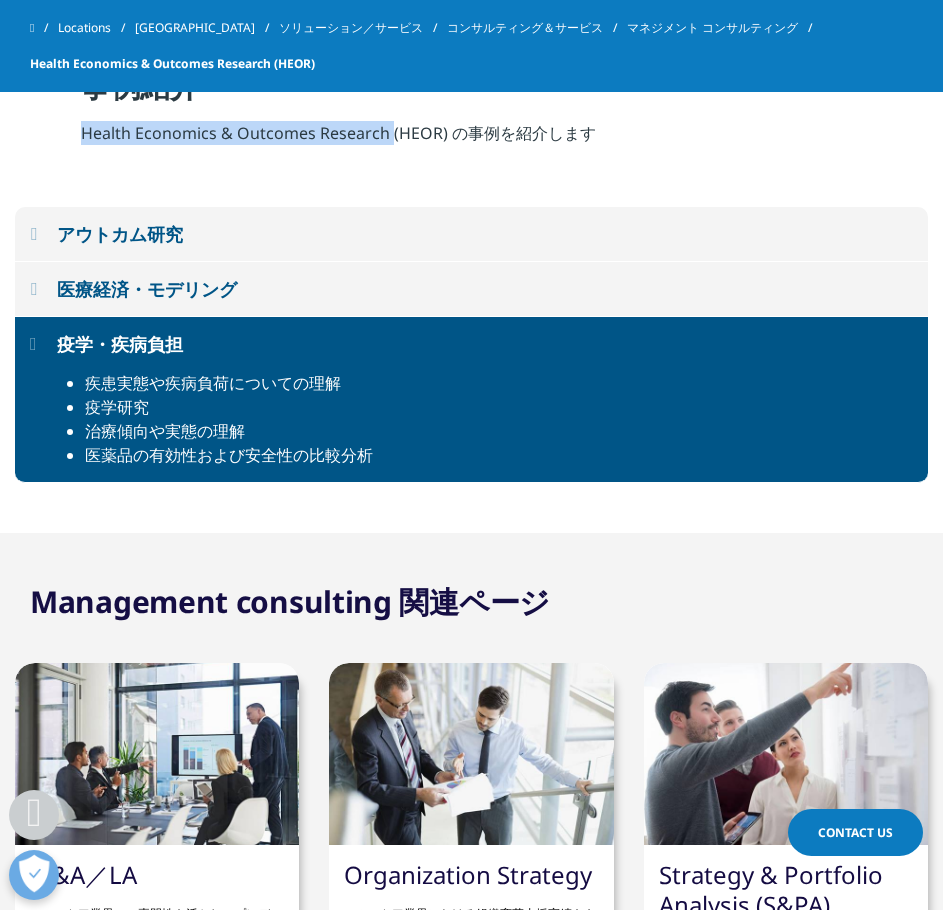 drag, startPoint x: 75, startPoint y: 133, endPoint x: 390, endPoint y: 140, distance: 315.07776 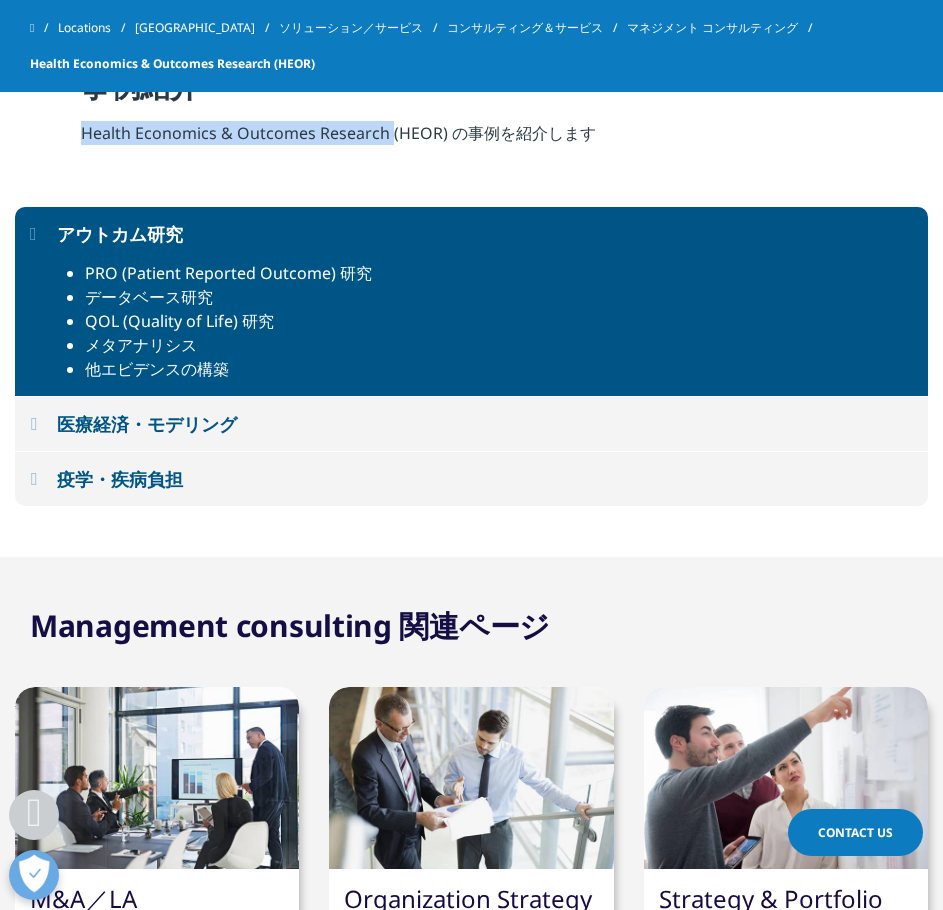 click on "疫学・疾病負担" at bounding box center [120, 479] 